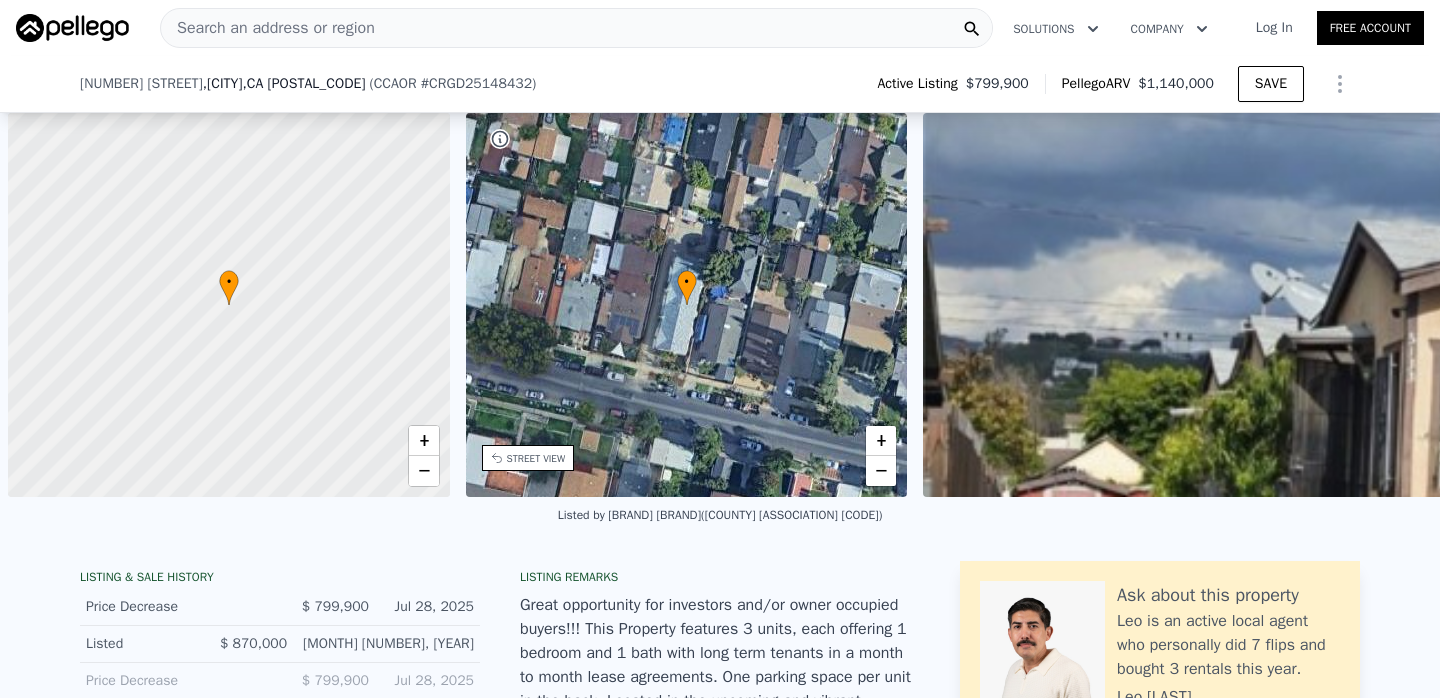 scroll, scrollTop: 0, scrollLeft: 0, axis: both 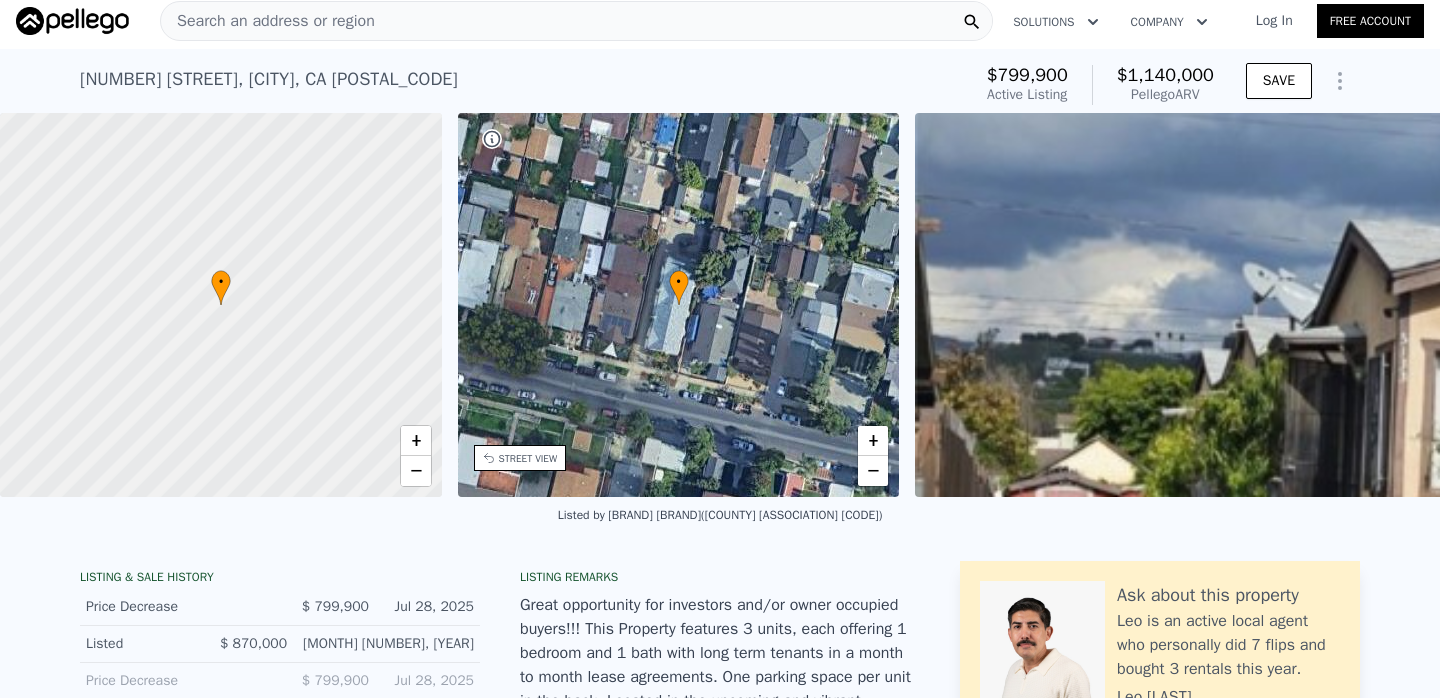 click on "Search an address or region" at bounding box center (576, 21) 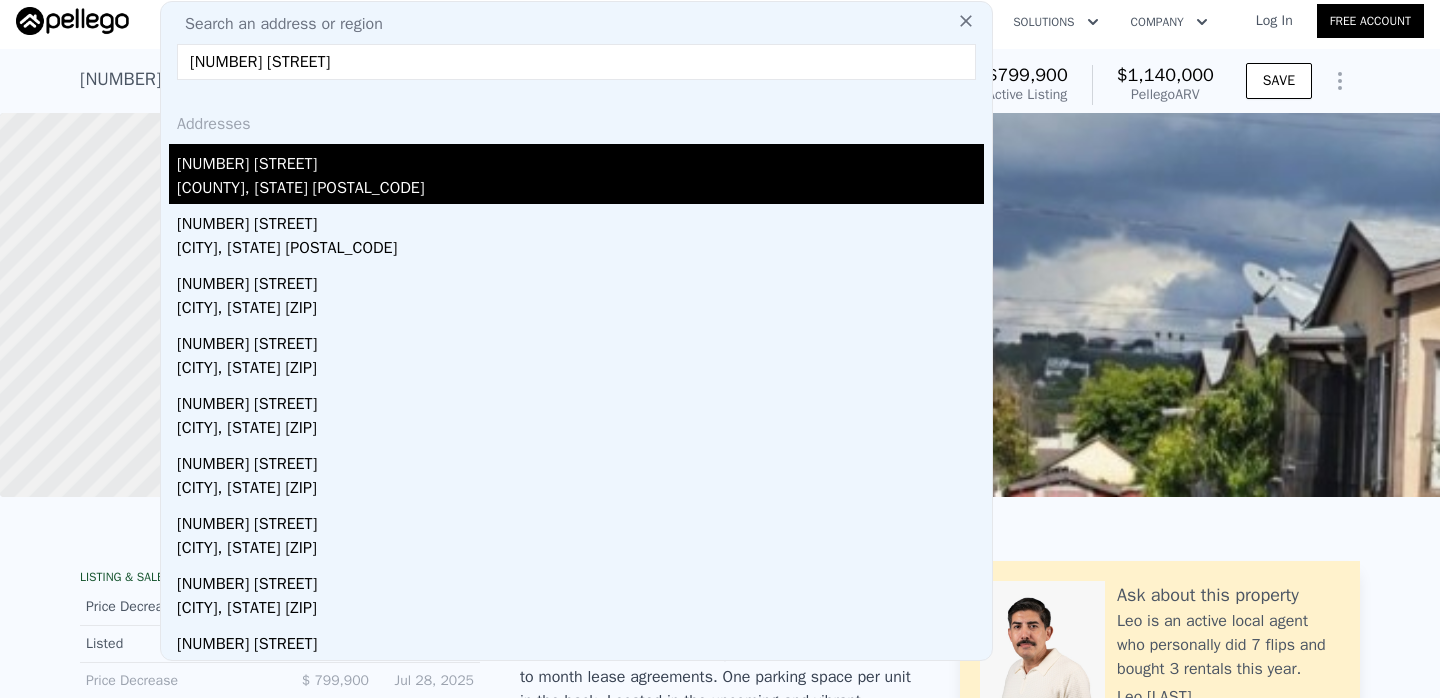type on "[NUMBER] [STREET]" 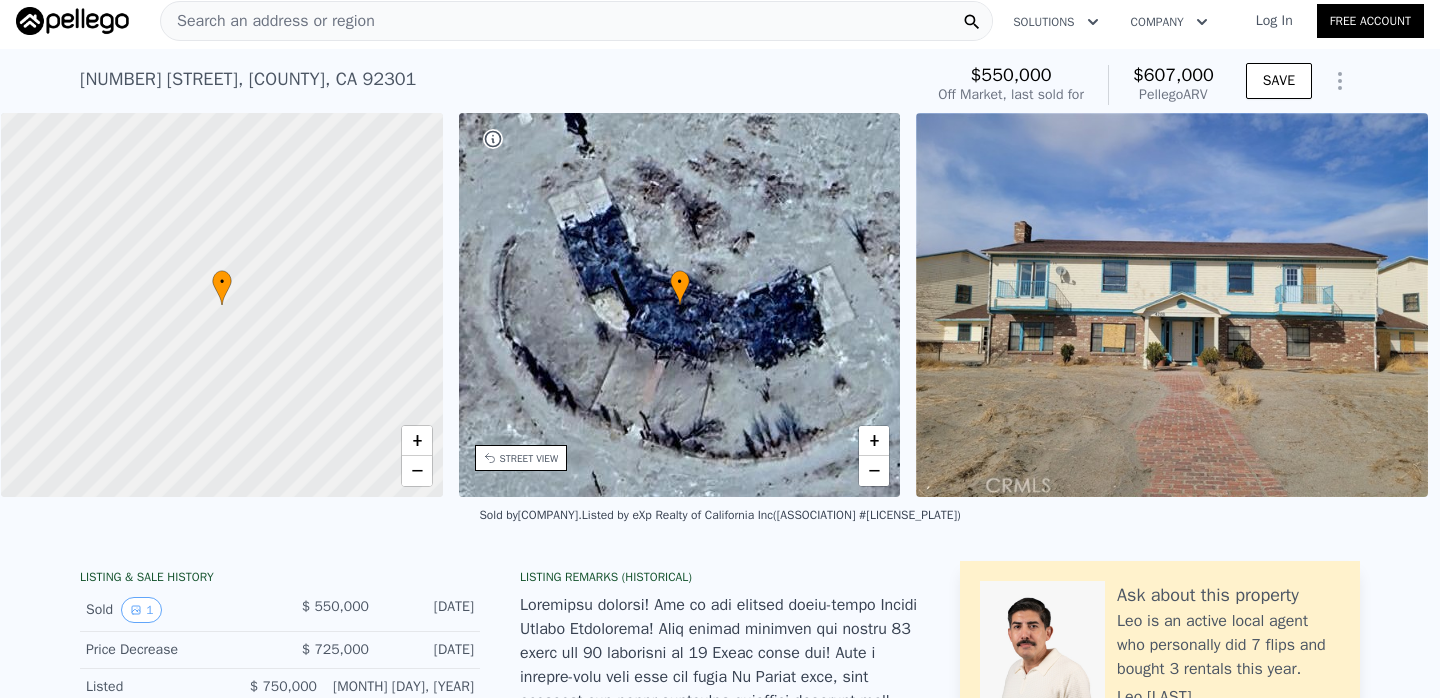 scroll, scrollTop: 0, scrollLeft: 8, axis: horizontal 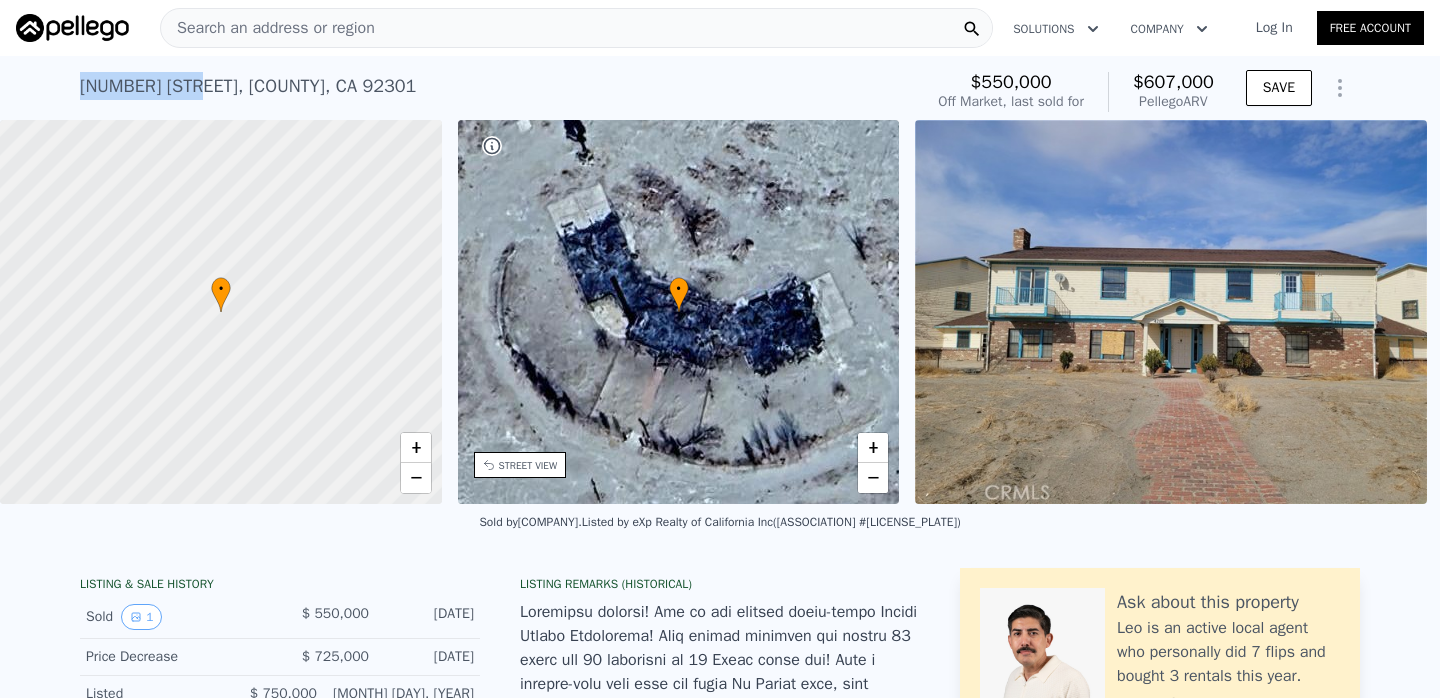 drag, startPoint x: 80, startPoint y: 85, endPoint x: 191, endPoint y: 87, distance: 111.01801 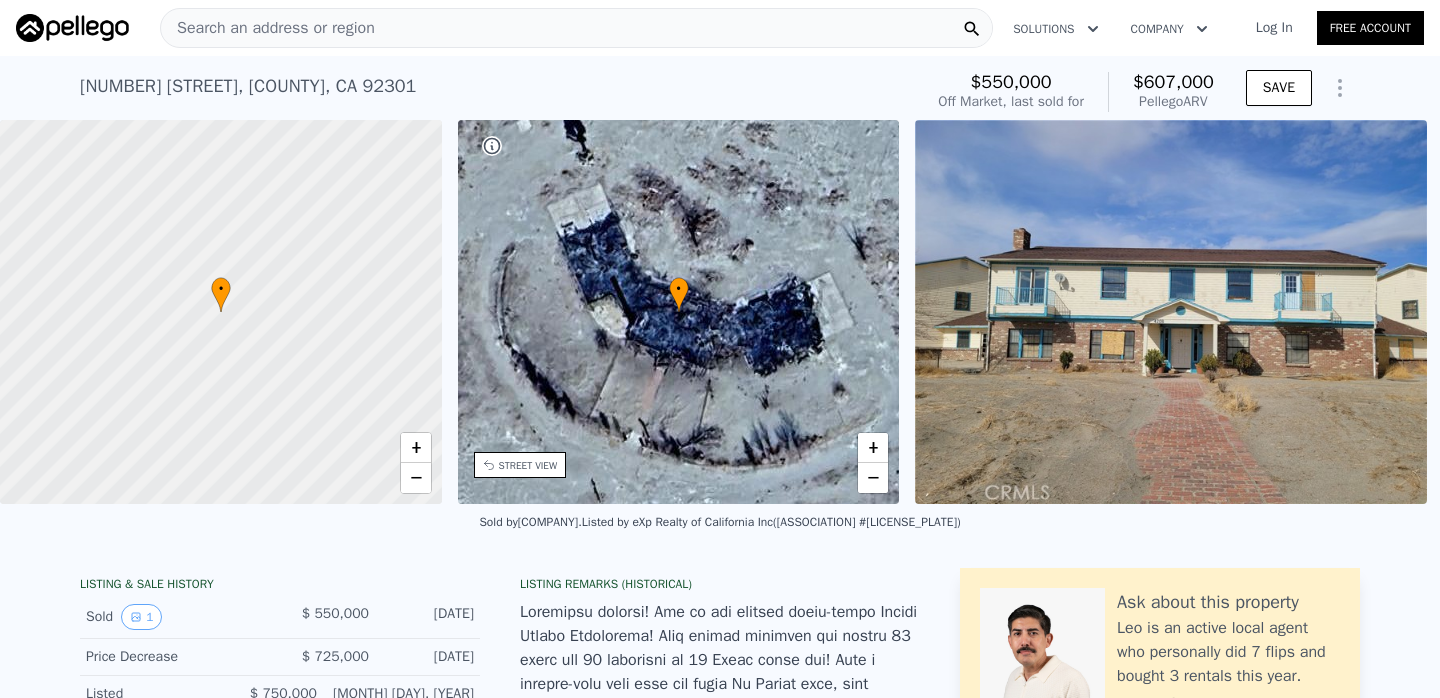 click on "Search an address or region" at bounding box center (268, 28) 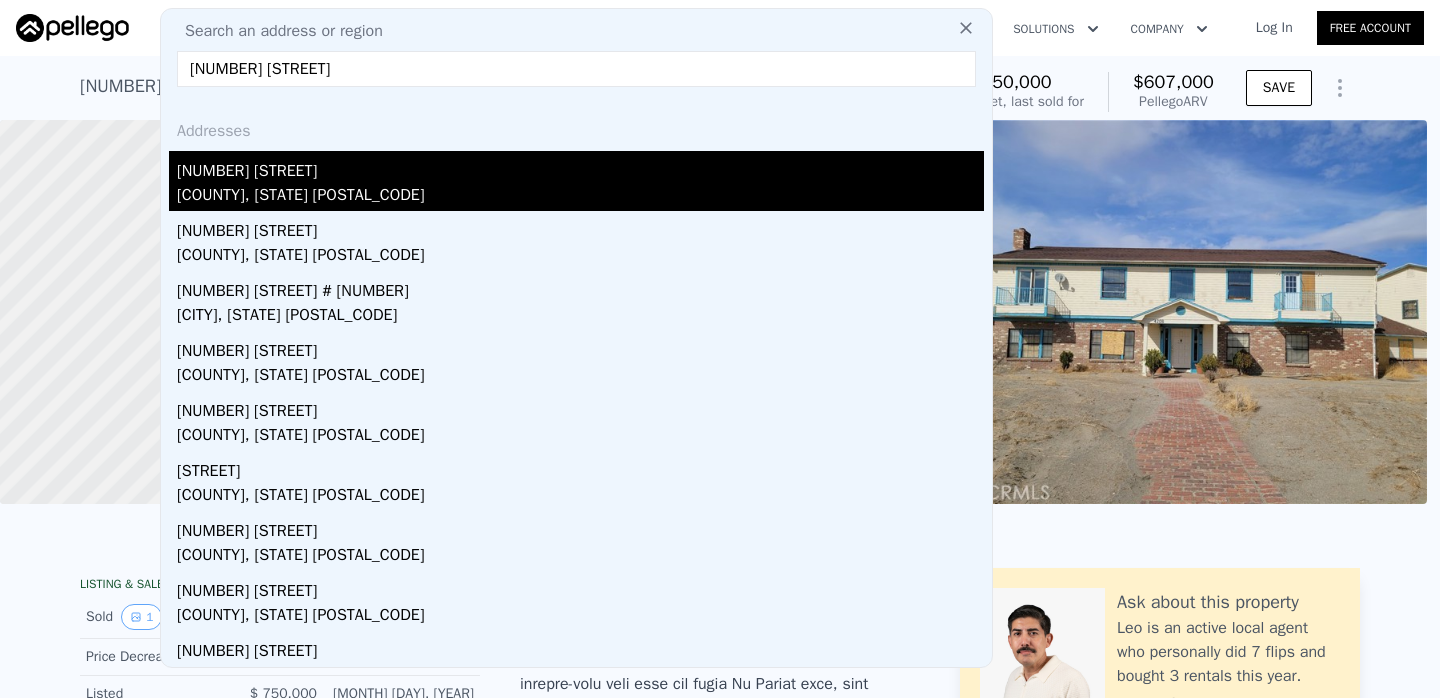 type on "[NUMBER] [STREET]" 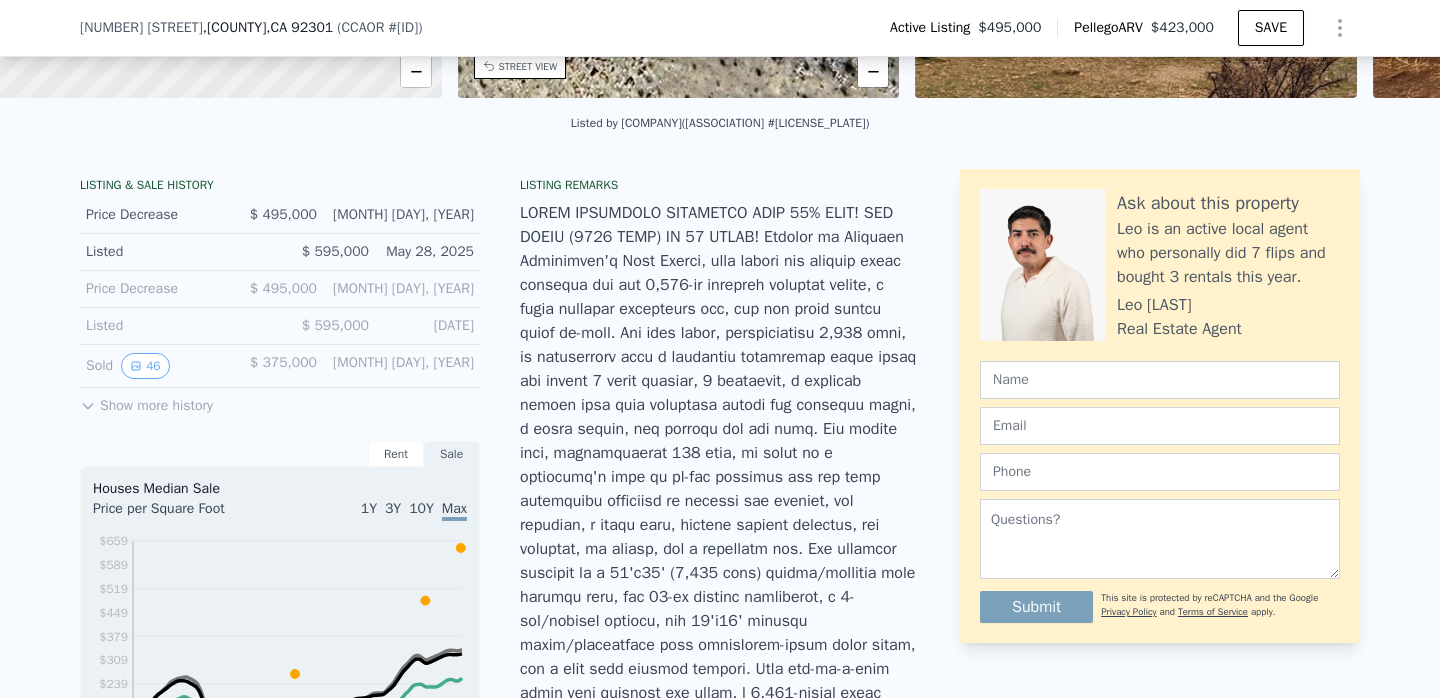 scroll, scrollTop: 0, scrollLeft: 0, axis: both 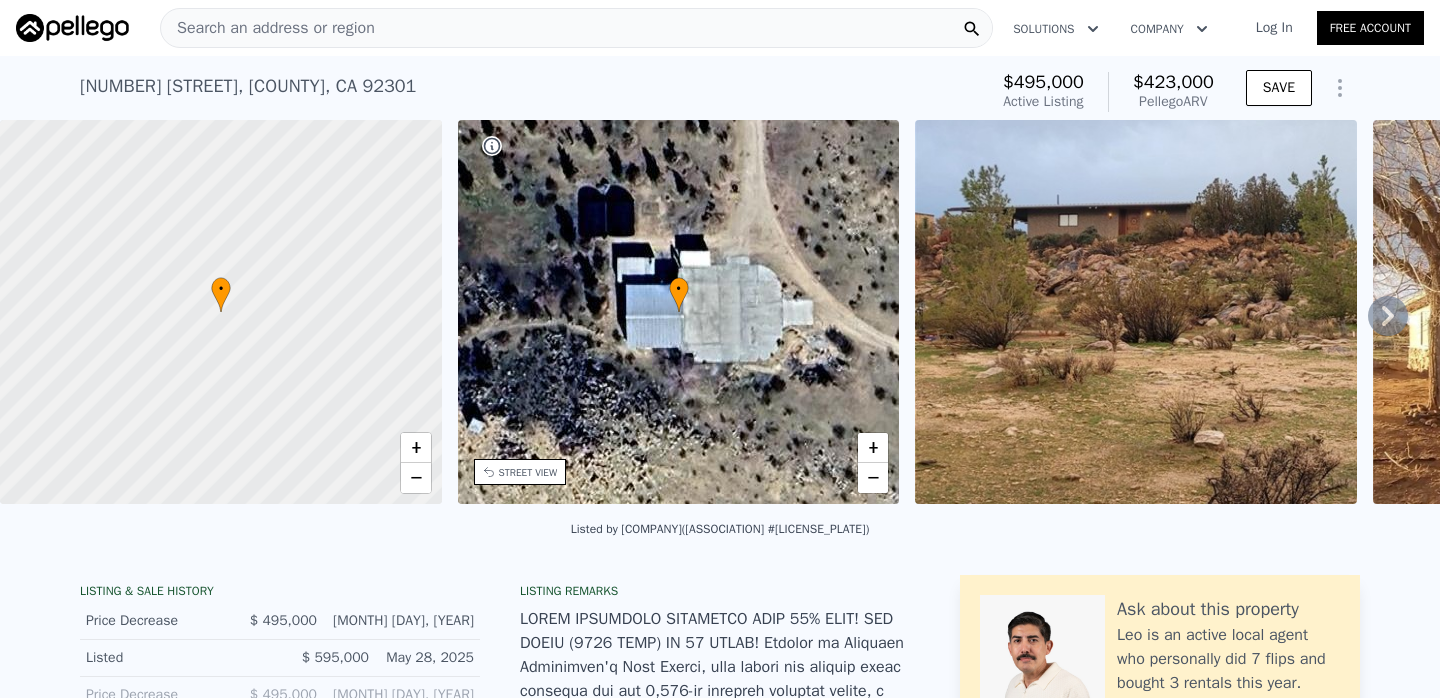 click on "Search an address or region" at bounding box center (268, 28) 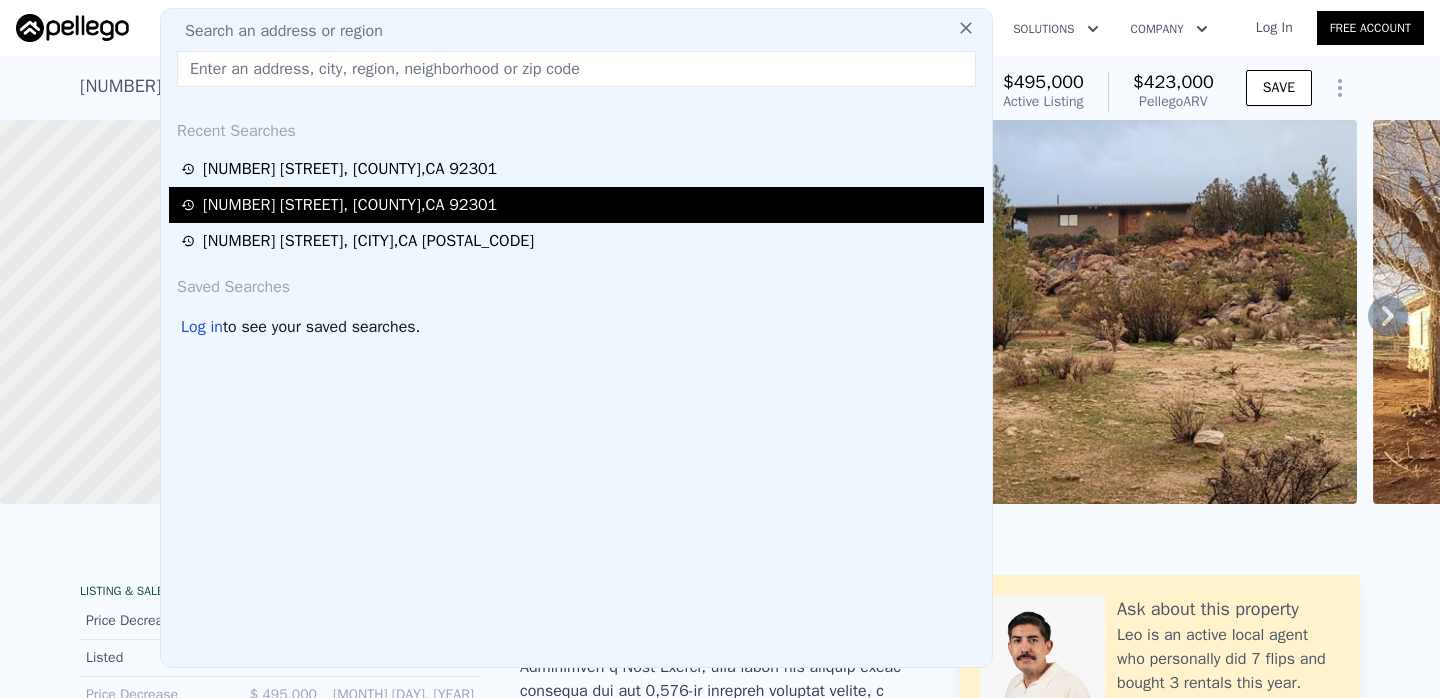 click on "[NUMBER] [STREET] , [CITY] County , [STATE] [POSTAL_CODE]" at bounding box center [350, 205] 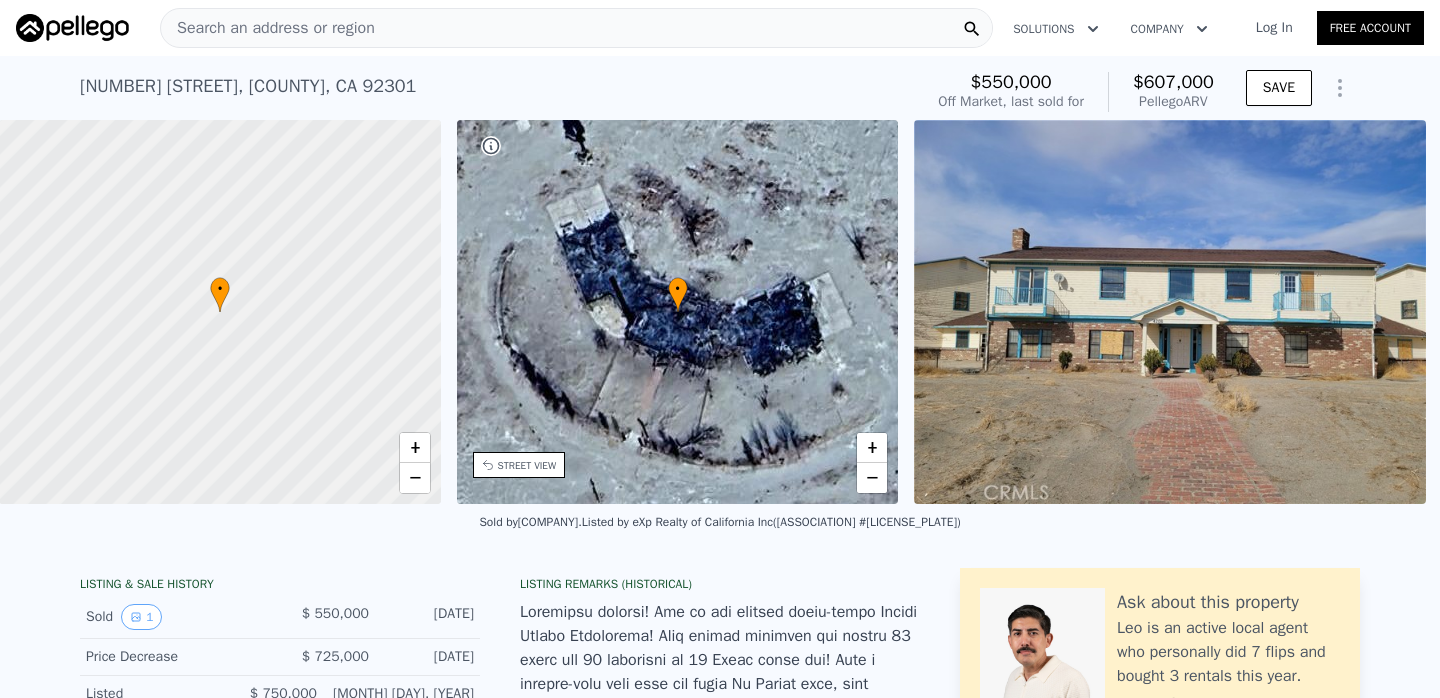 scroll, scrollTop: 0, scrollLeft: 8, axis: horizontal 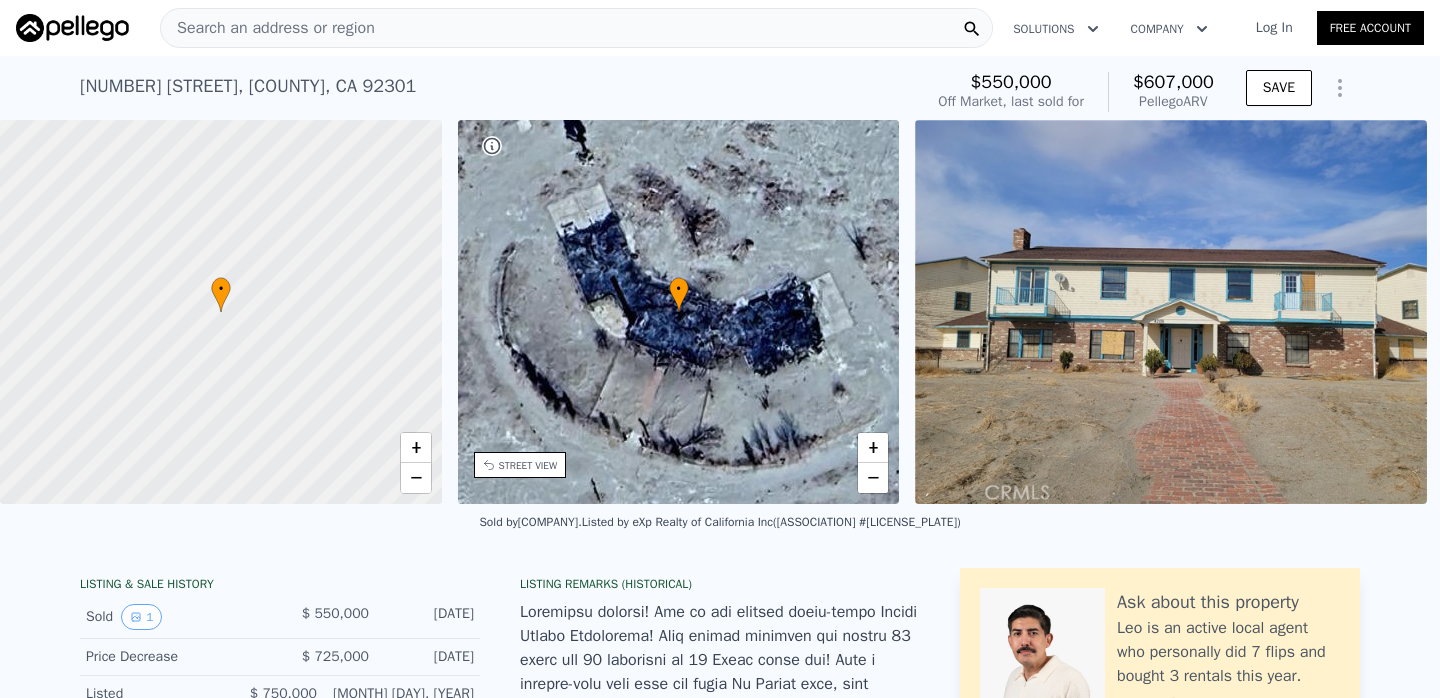 click on "Search an address or region" at bounding box center [268, 28] 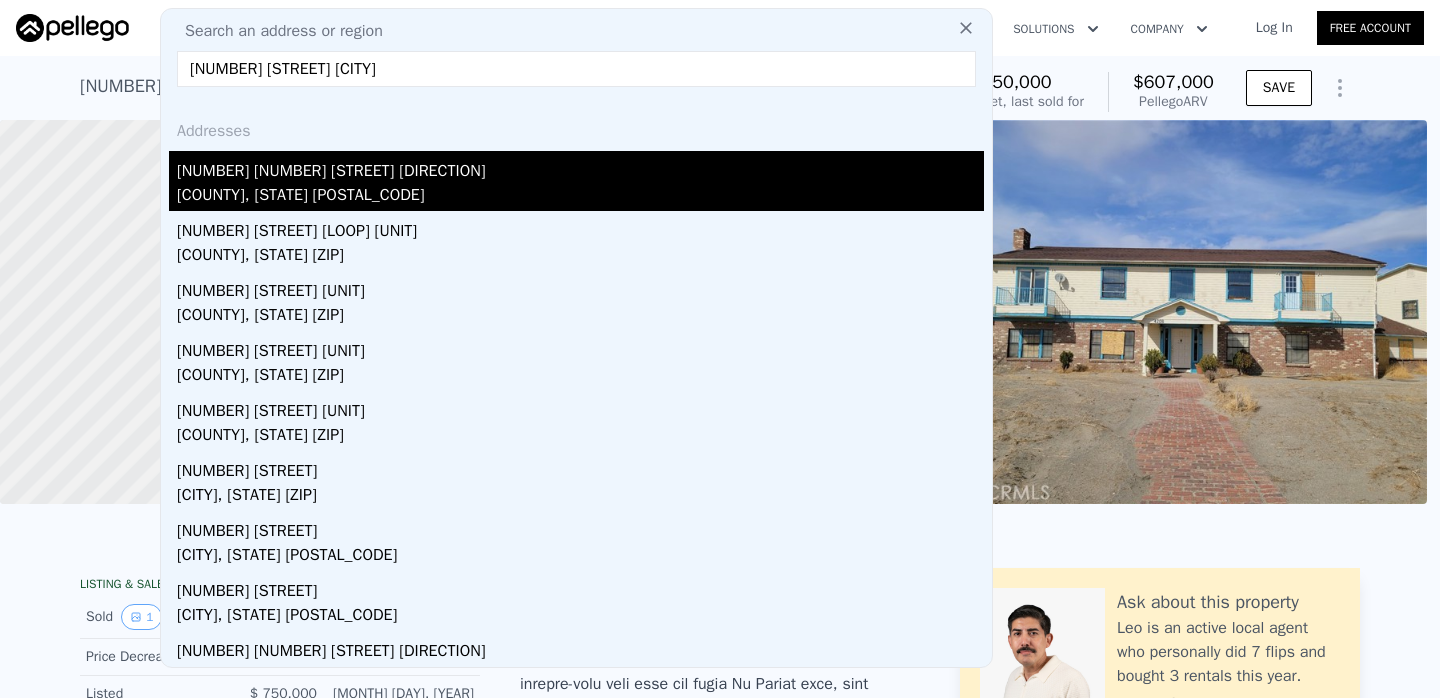 type on "[NUMBER] [STREET] [CITY]" 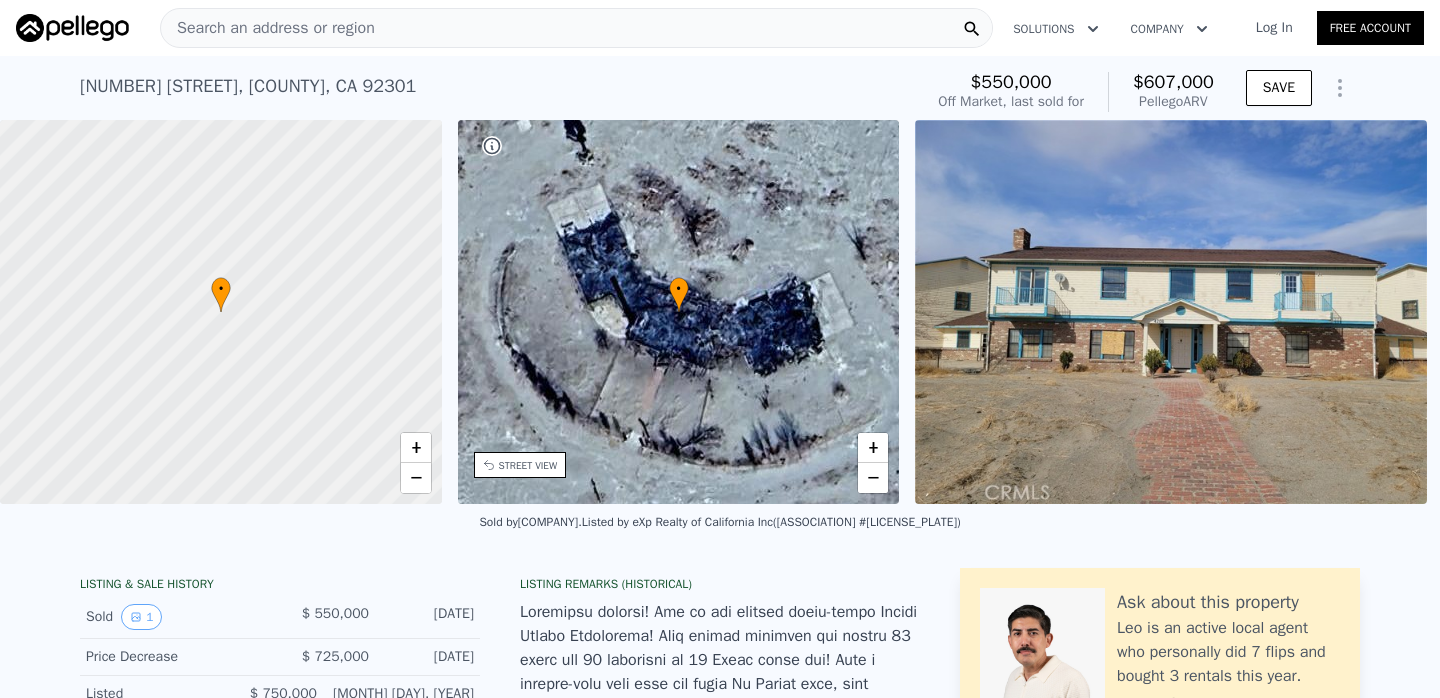 type on "3" 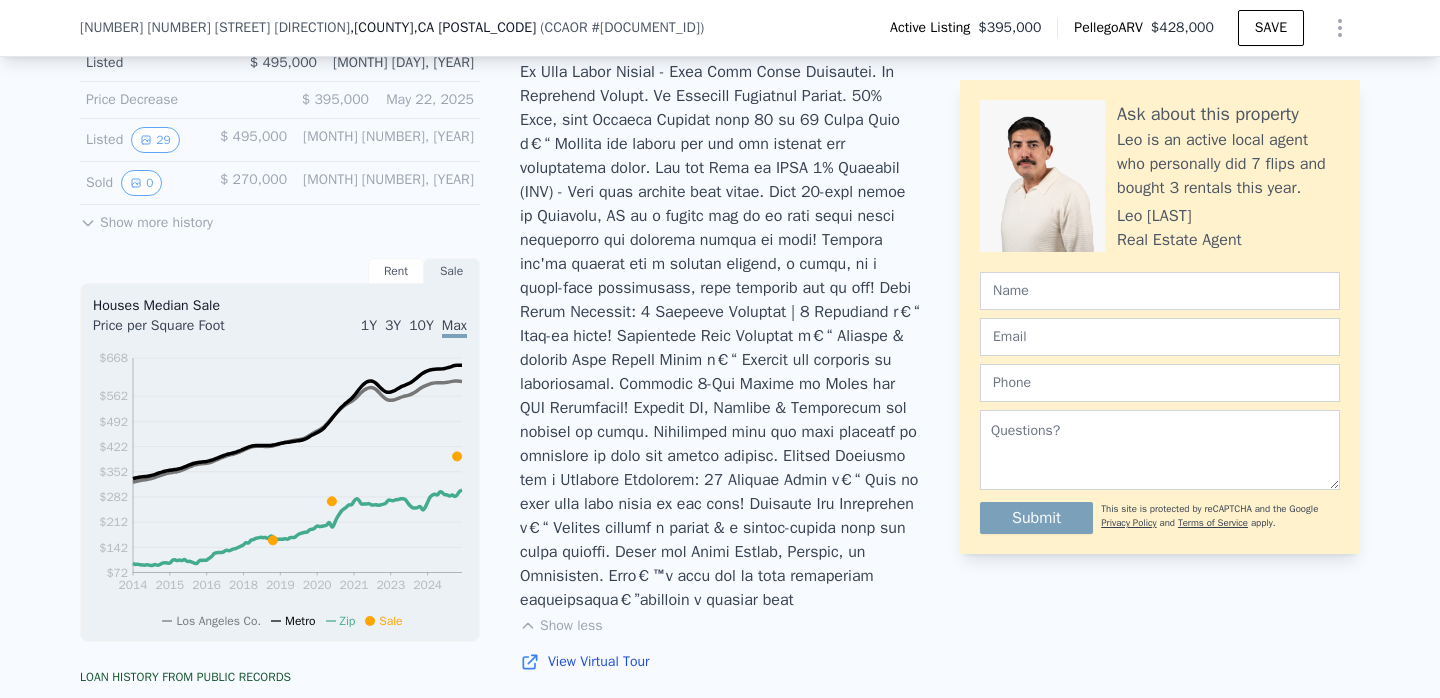 scroll, scrollTop: 586, scrollLeft: 0, axis: vertical 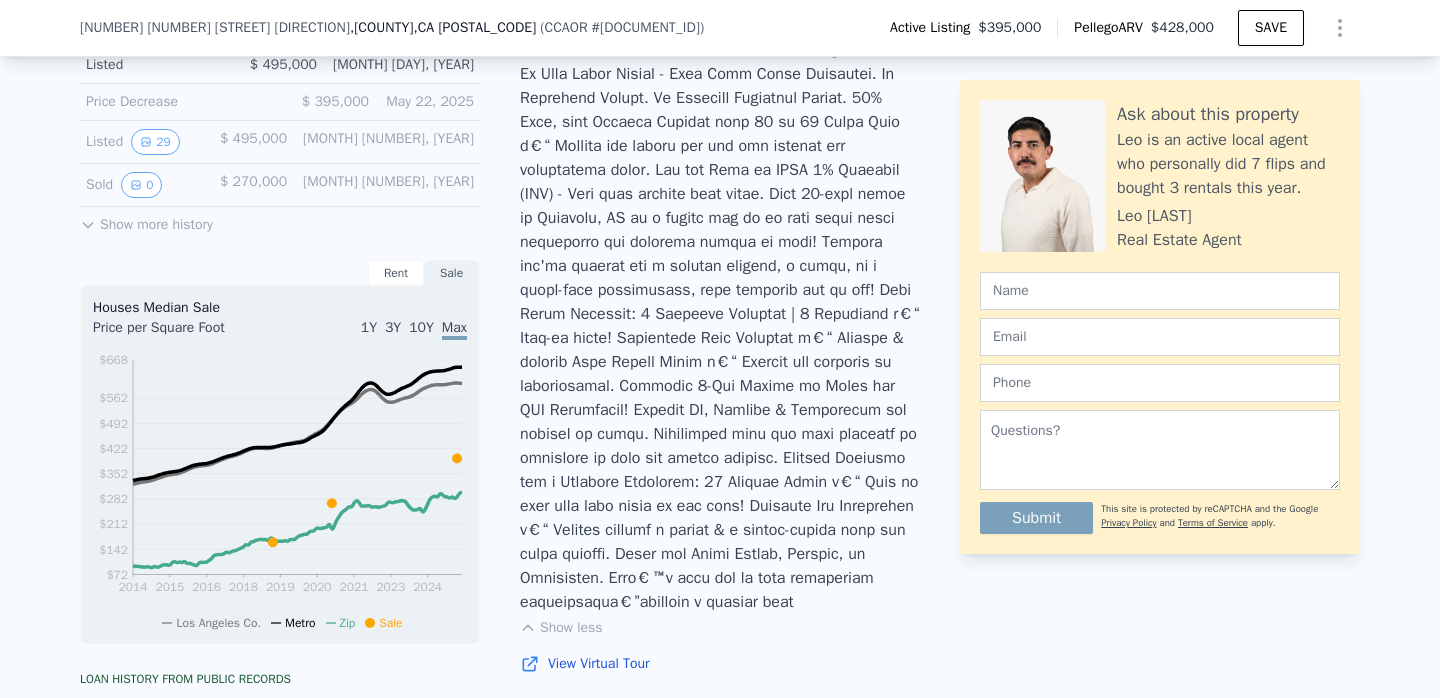 click at bounding box center (720, 314) 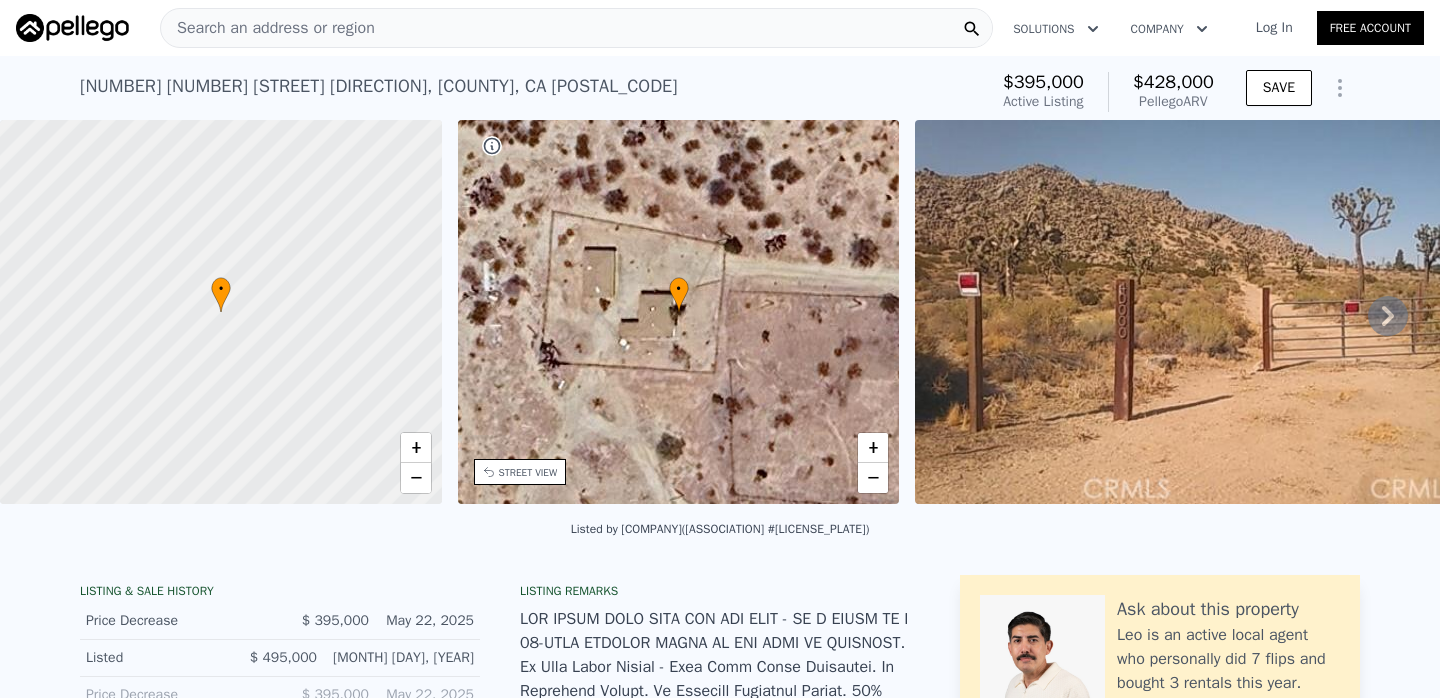type on "2" 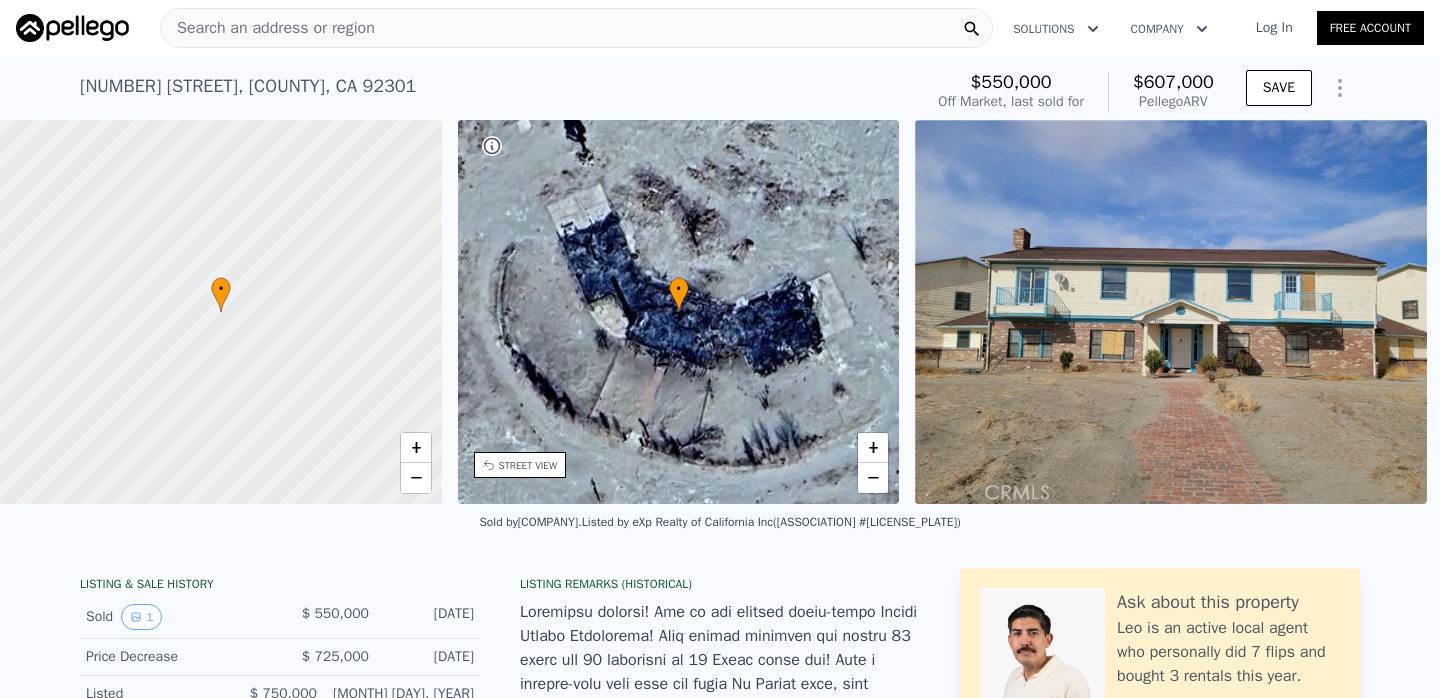 click on "Search an address or region" at bounding box center (268, 28) 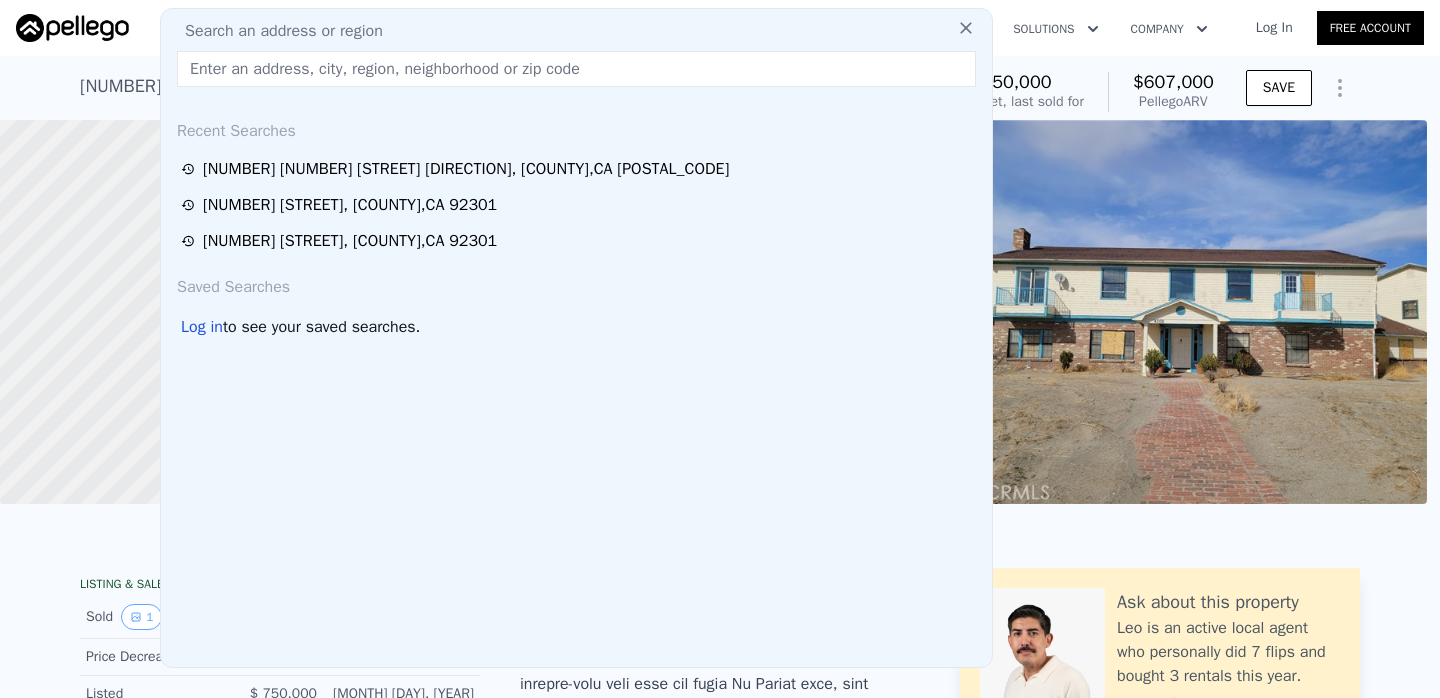 click on "Search an address or region" at bounding box center [276, 31] 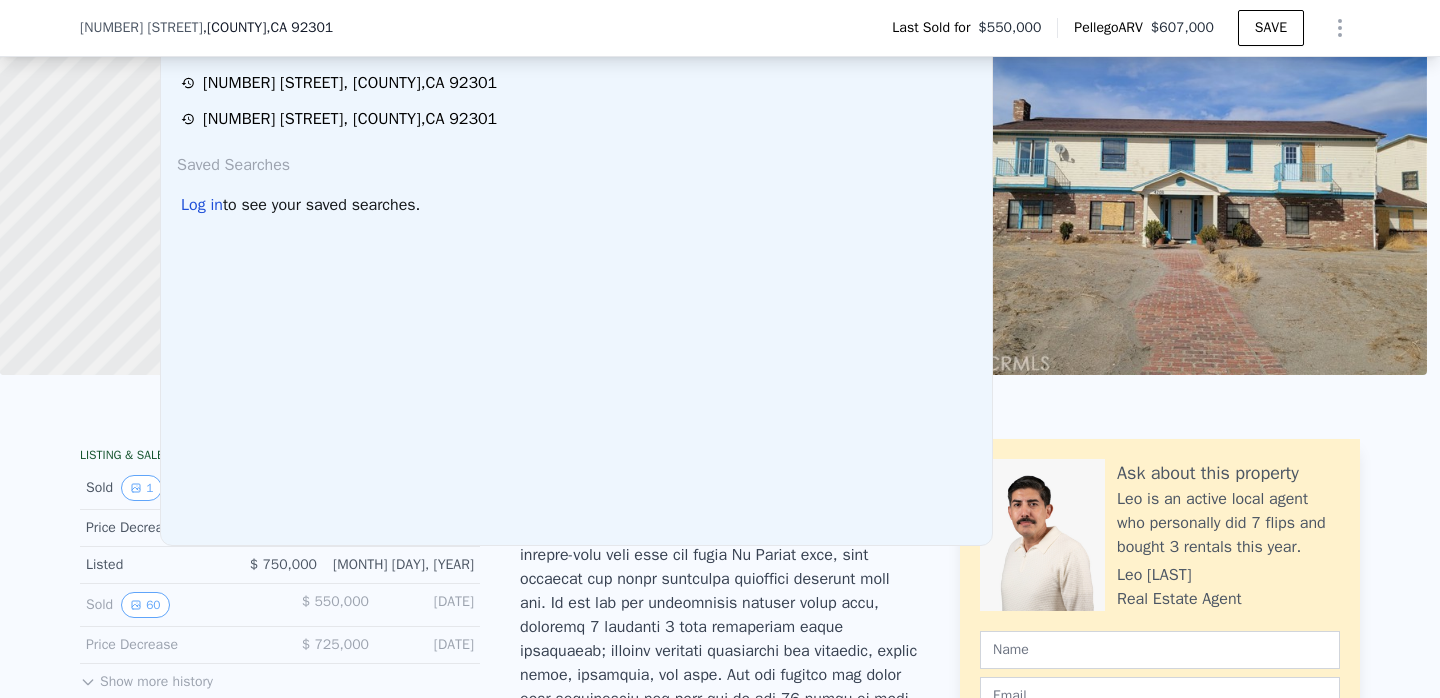 scroll, scrollTop: 0, scrollLeft: 0, axis: both 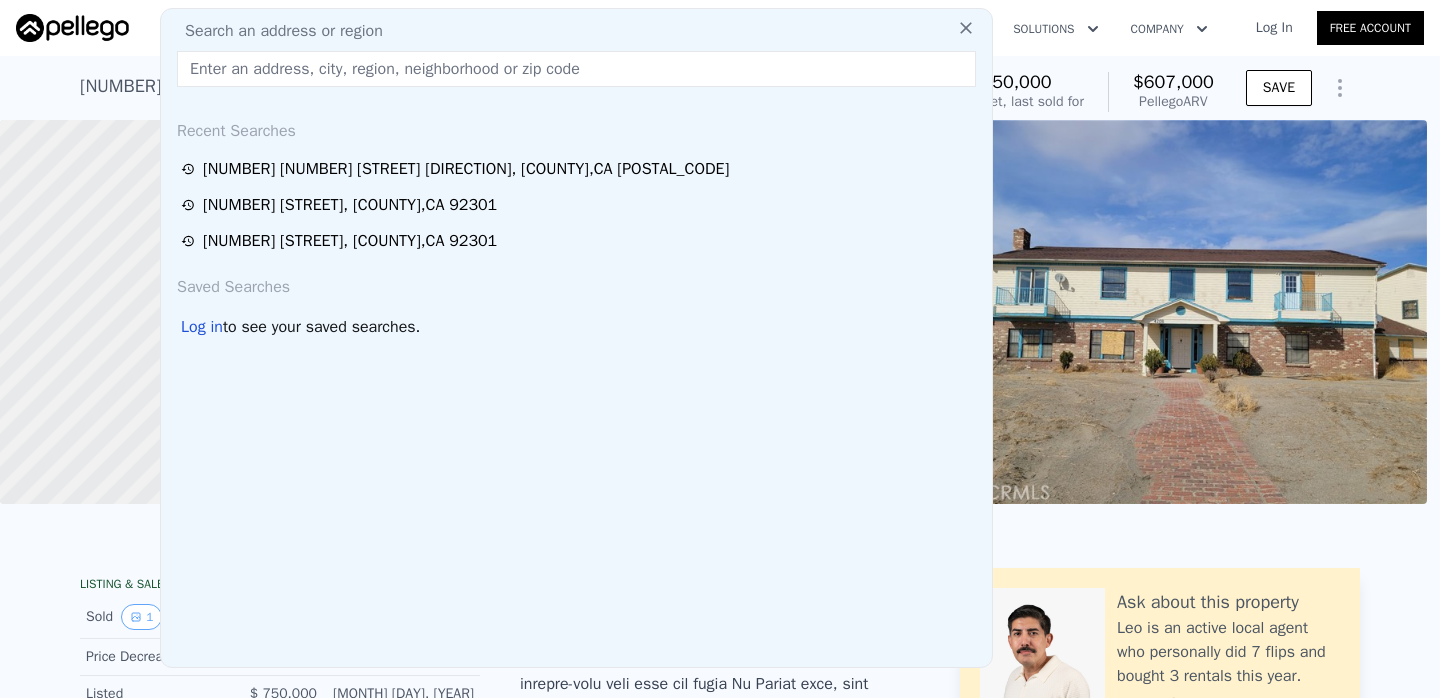 click at bounding box center [576, 69] 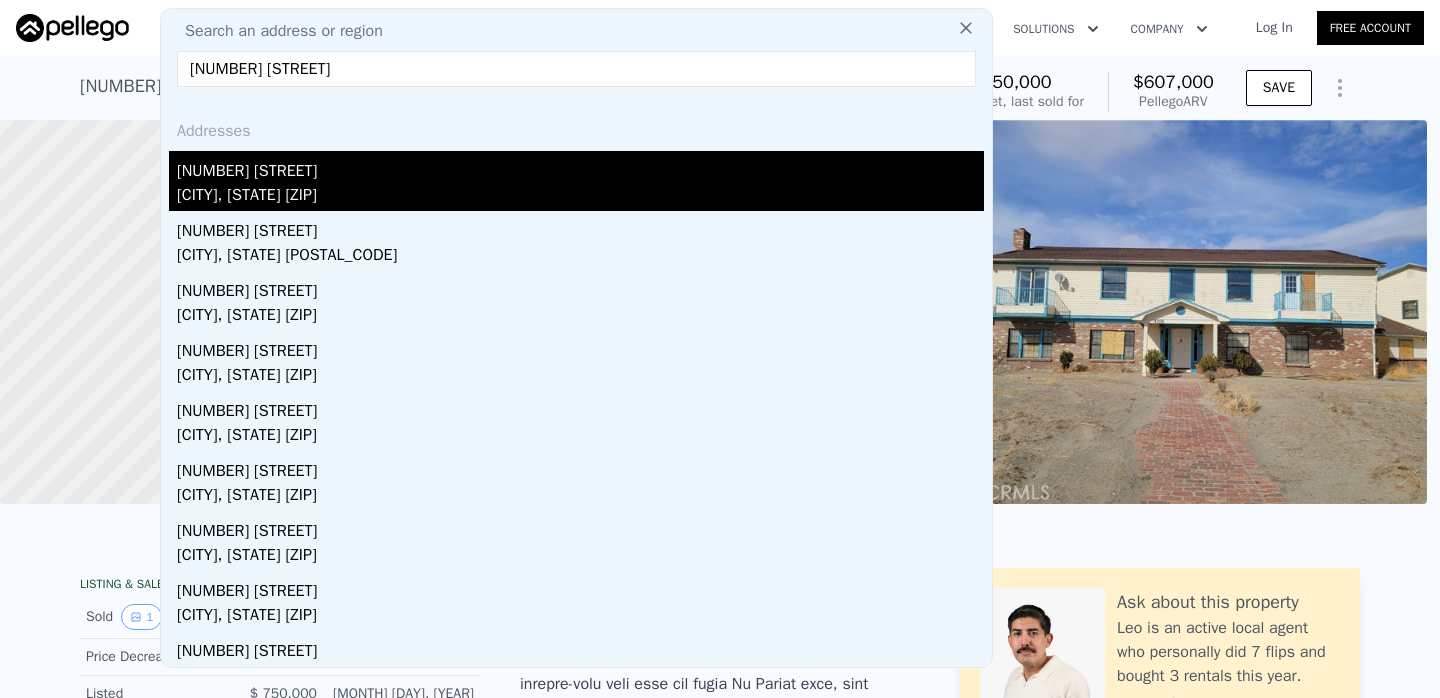 type on "[NUMBER] [STREET]" 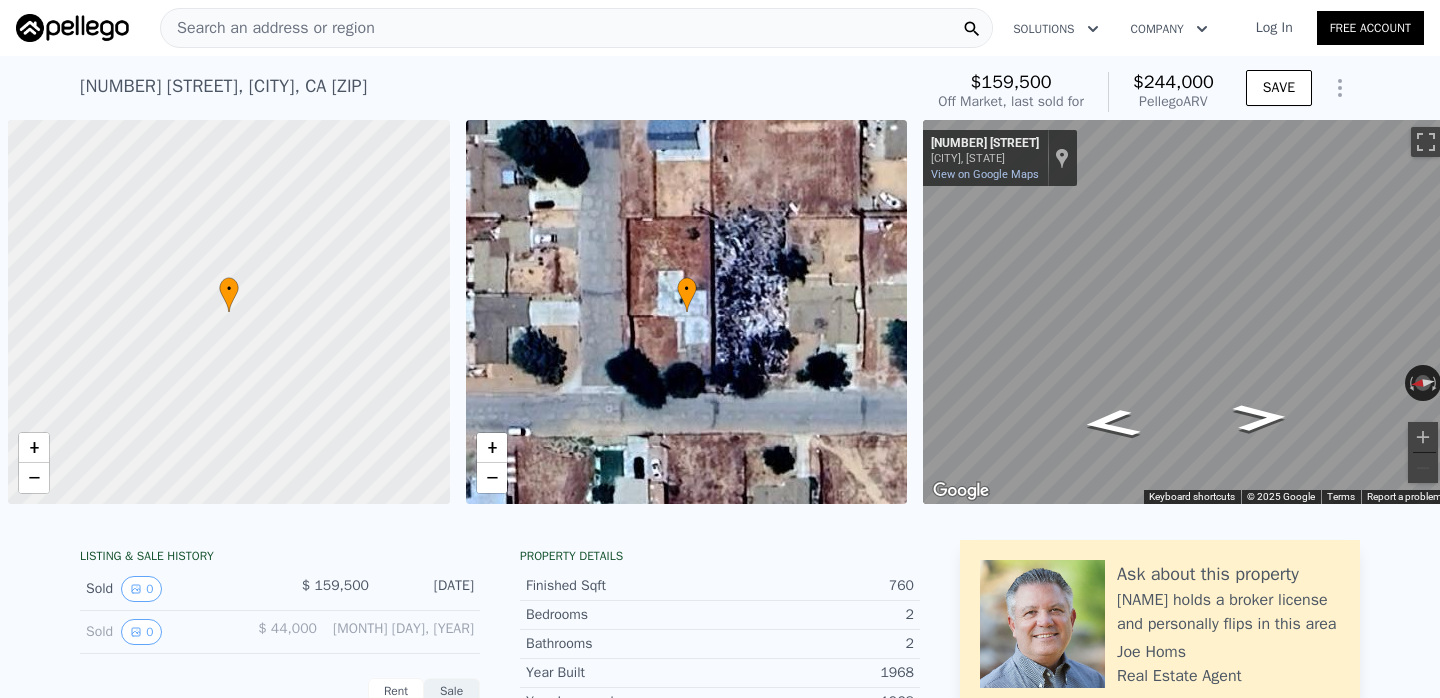 scroll, scrollTop: 0, scrollLeft: 8, axis: horizontal 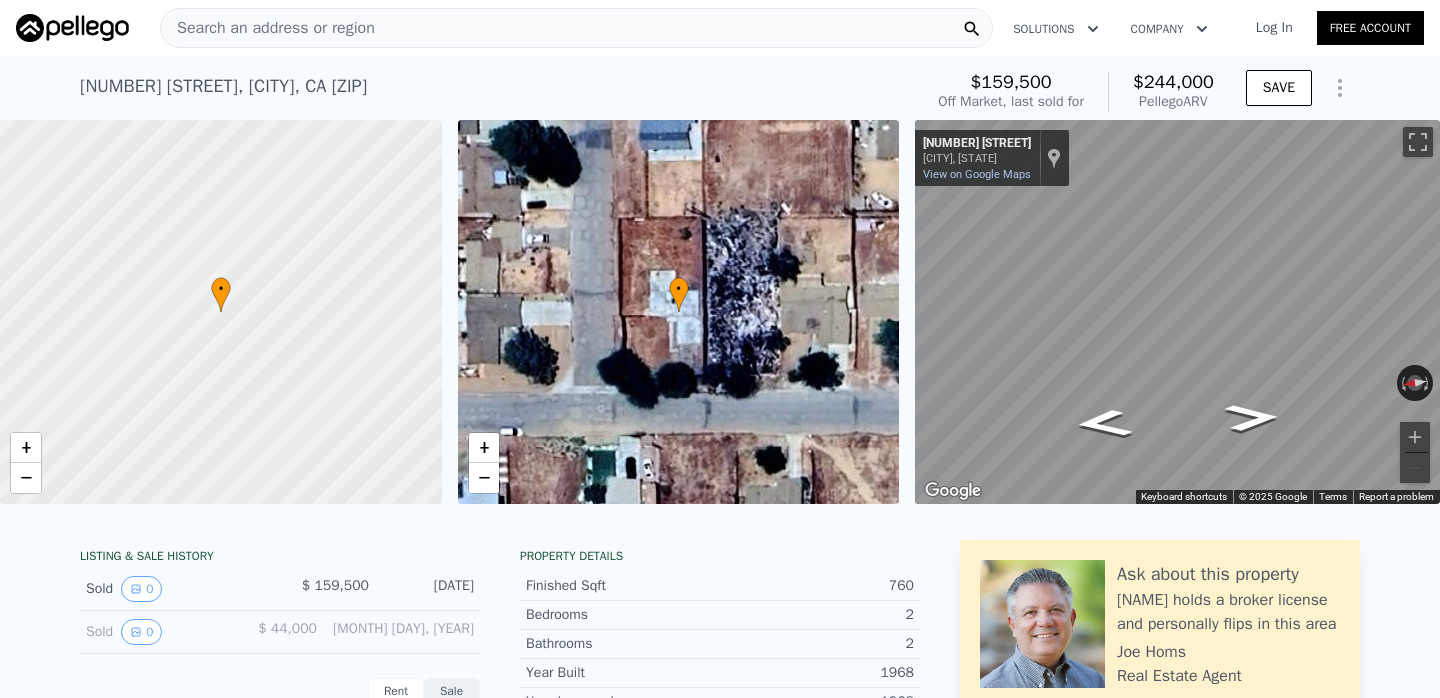 click at bounding box center [720, 514] 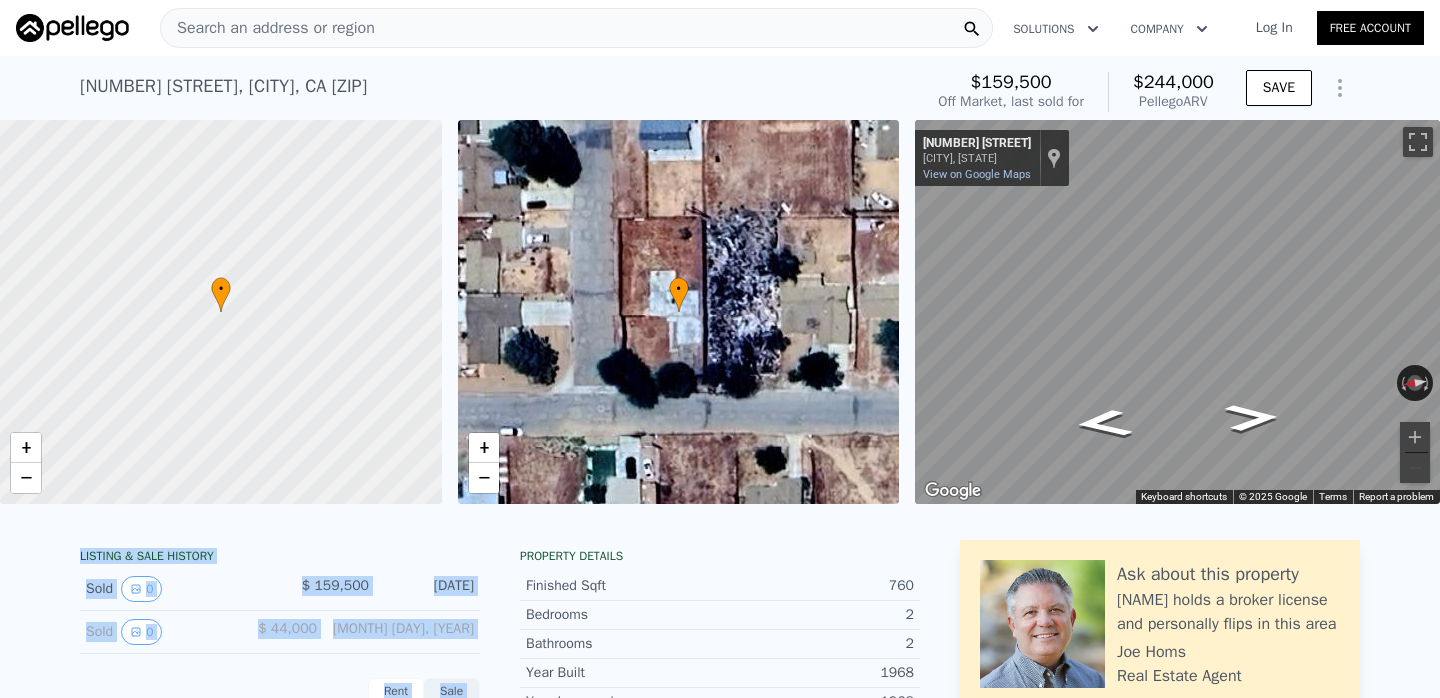drag, startPoint x: 772, startPoint y: 517, endPoint x: 743, endPoint y: 549, distance: 43.185646 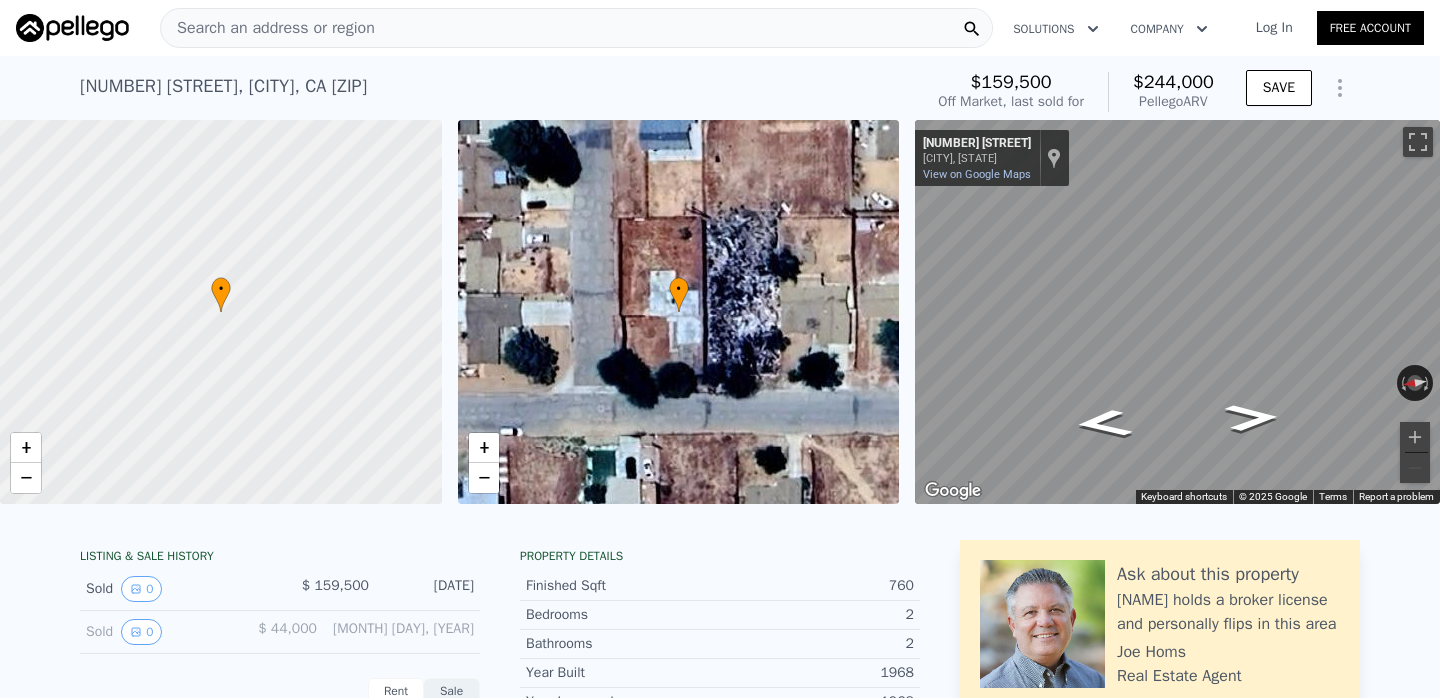 click on "Property details" at bounding box center [720, 556] 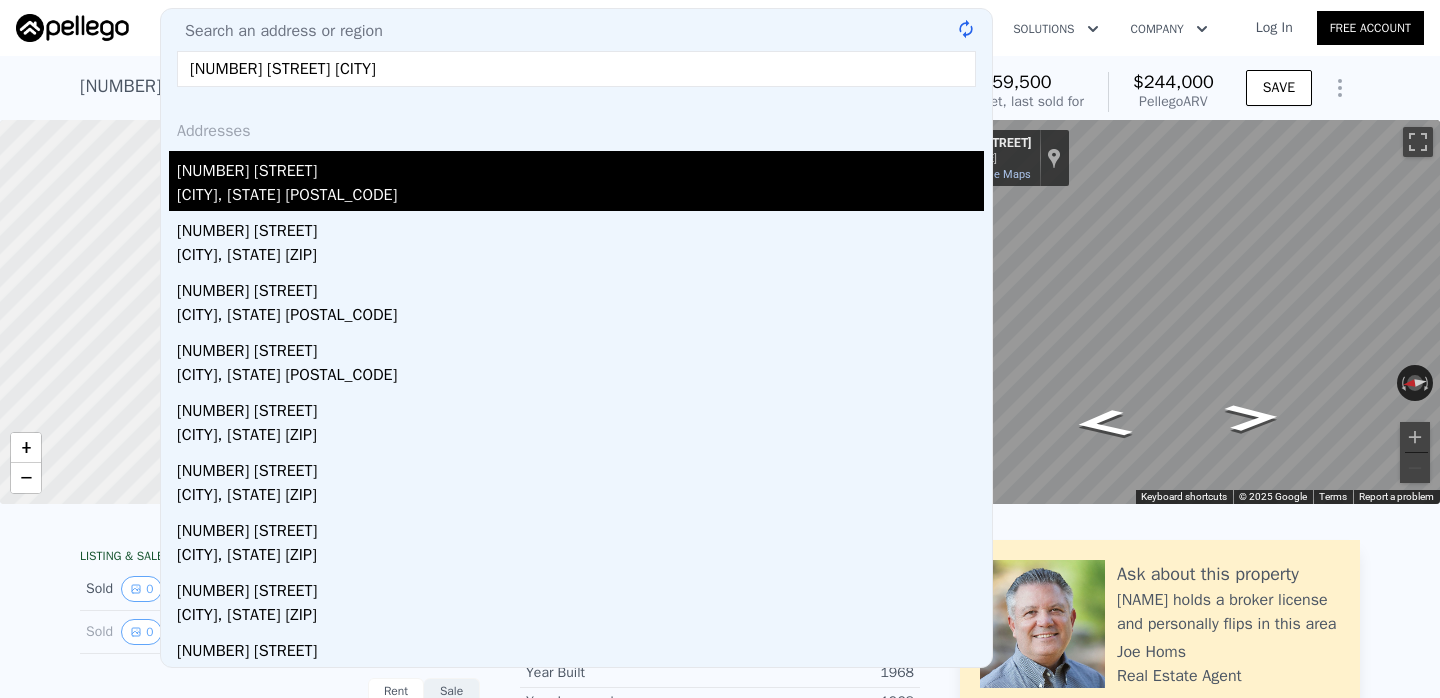 type on "[NUMBER] [STREET] [CITY]" 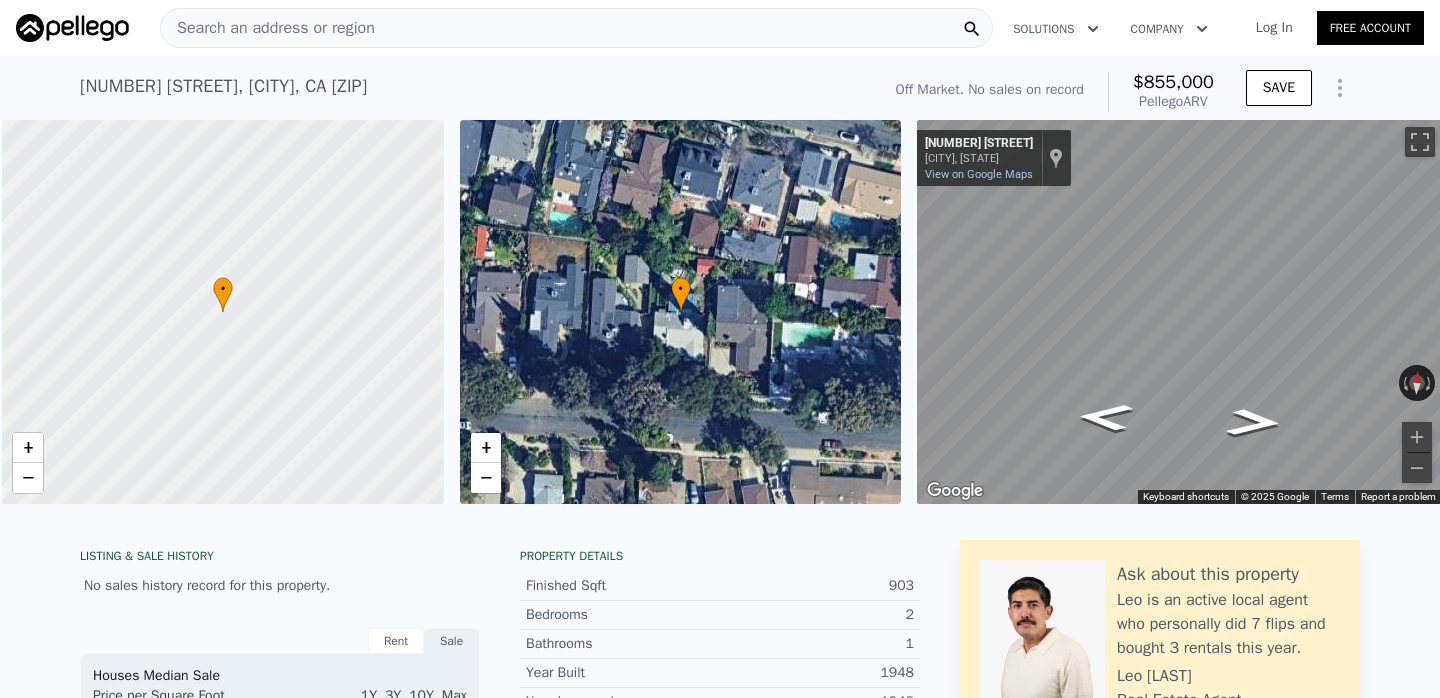 scroll, scrollTop: 0, scrollLeft: 8, axis: horizontal 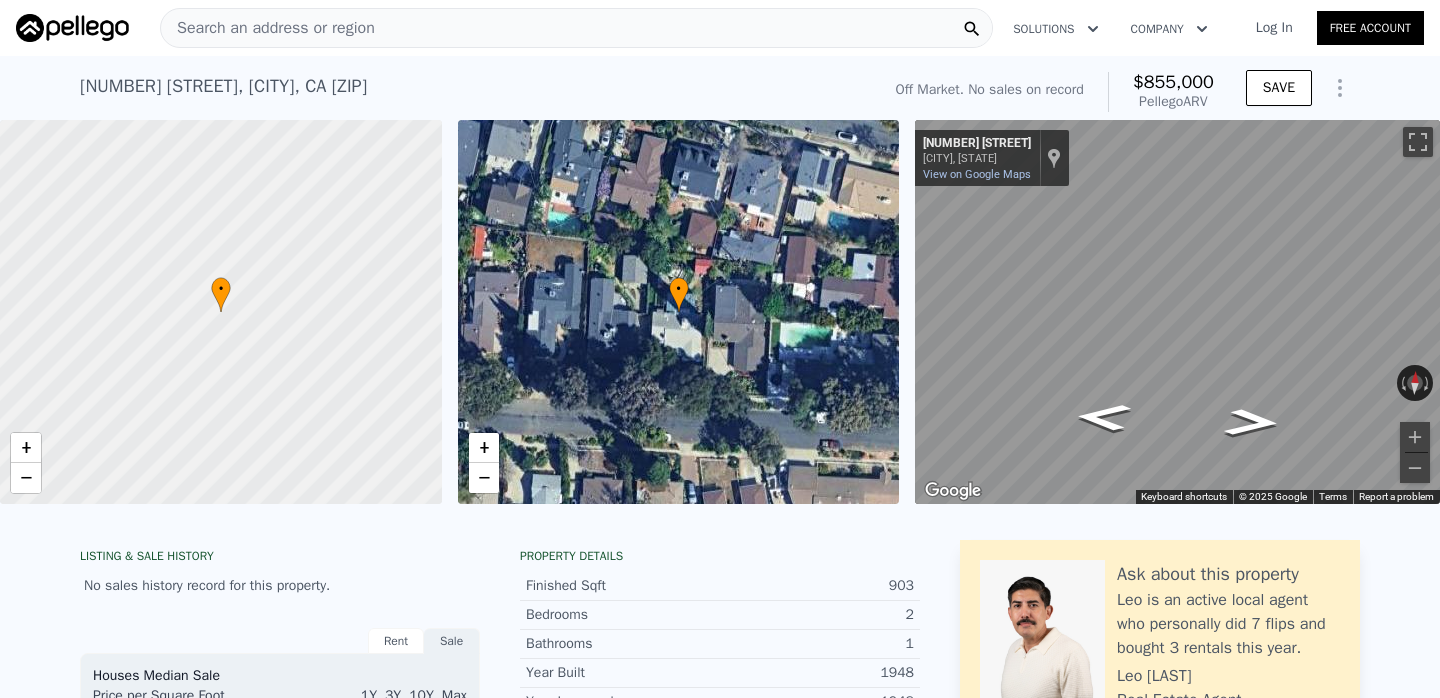 click on "•
+ −" at bounding box center (679, 312) 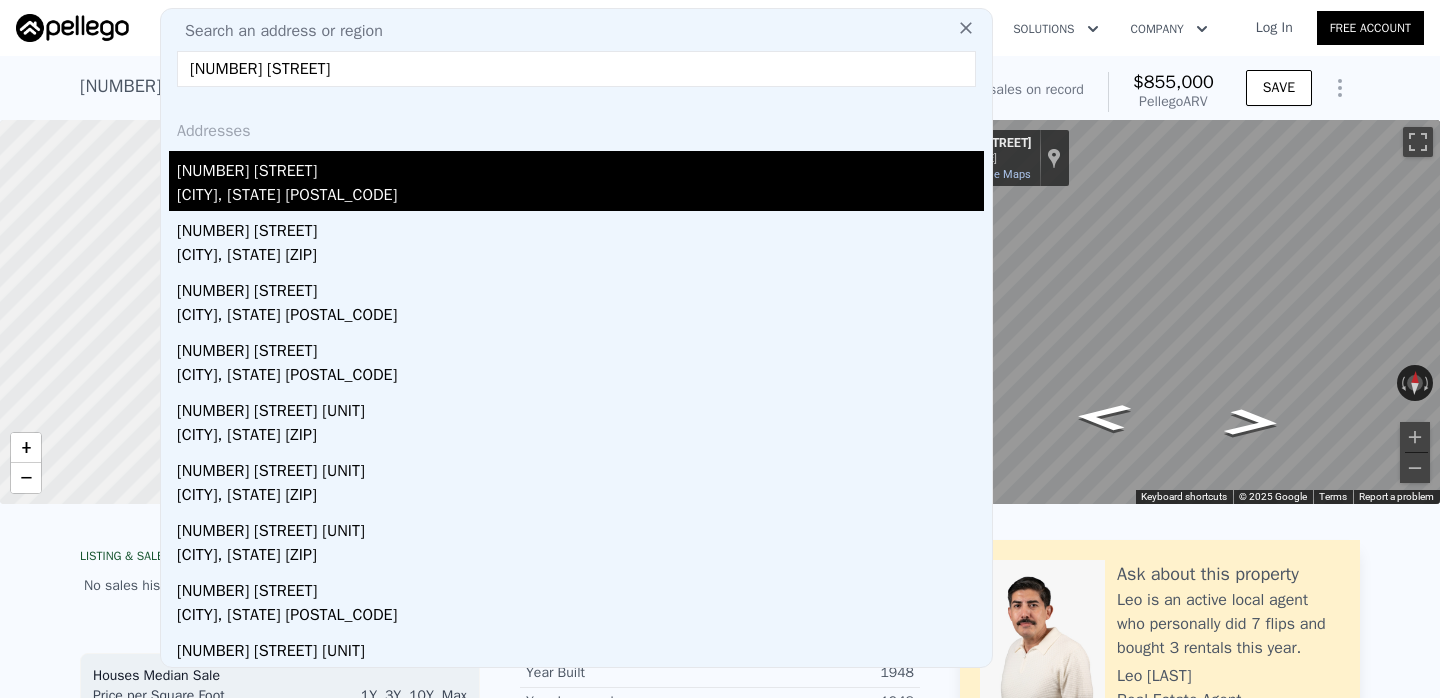 type on "[NUMBER] [STREET]" 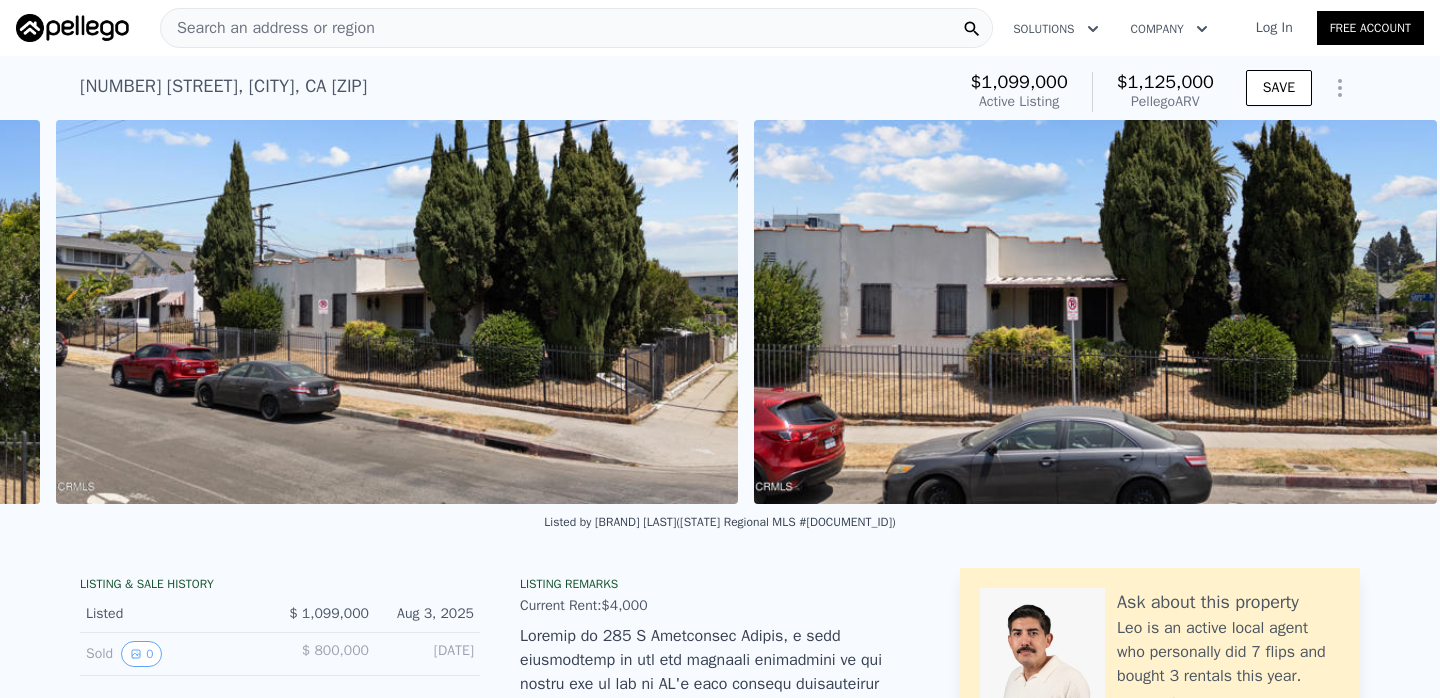 scroll, scrollTop: 0, scrollLeft: 2270, axis: horizontal 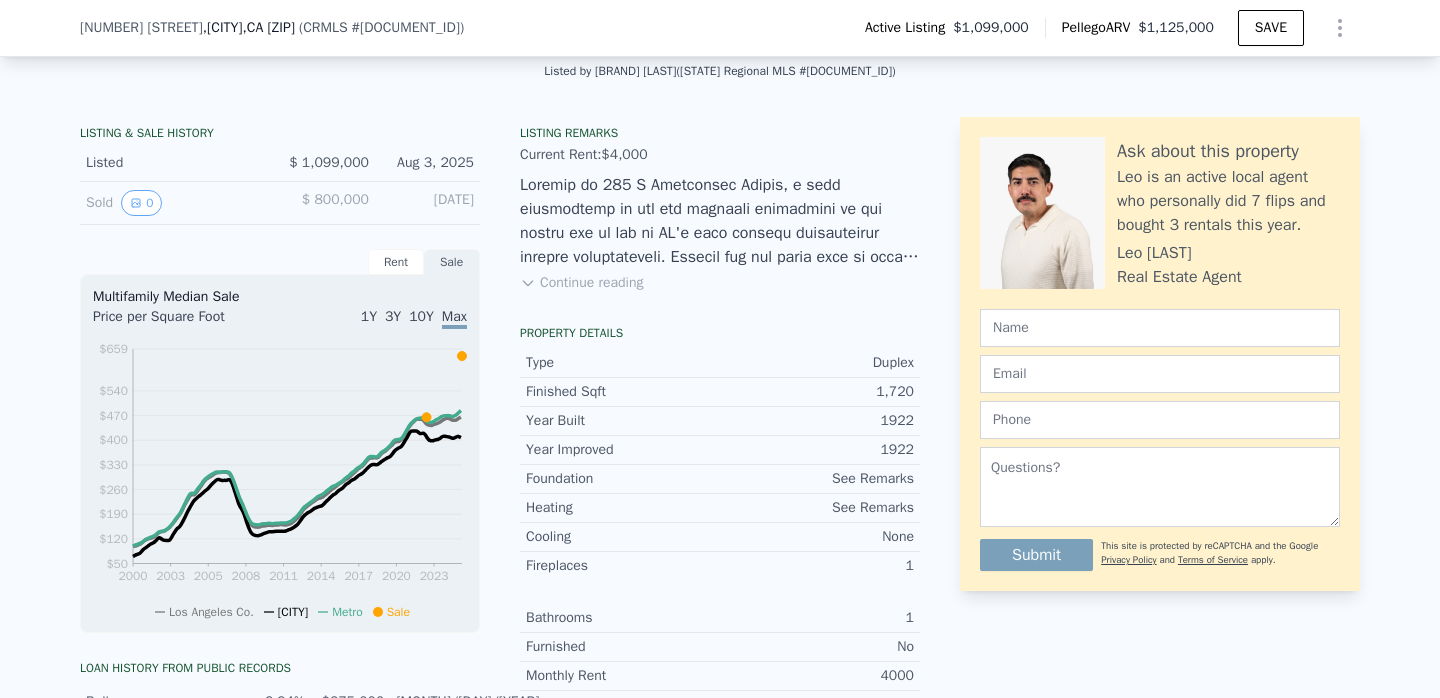 click on "Continue reading" at bounding box center [581, 283] 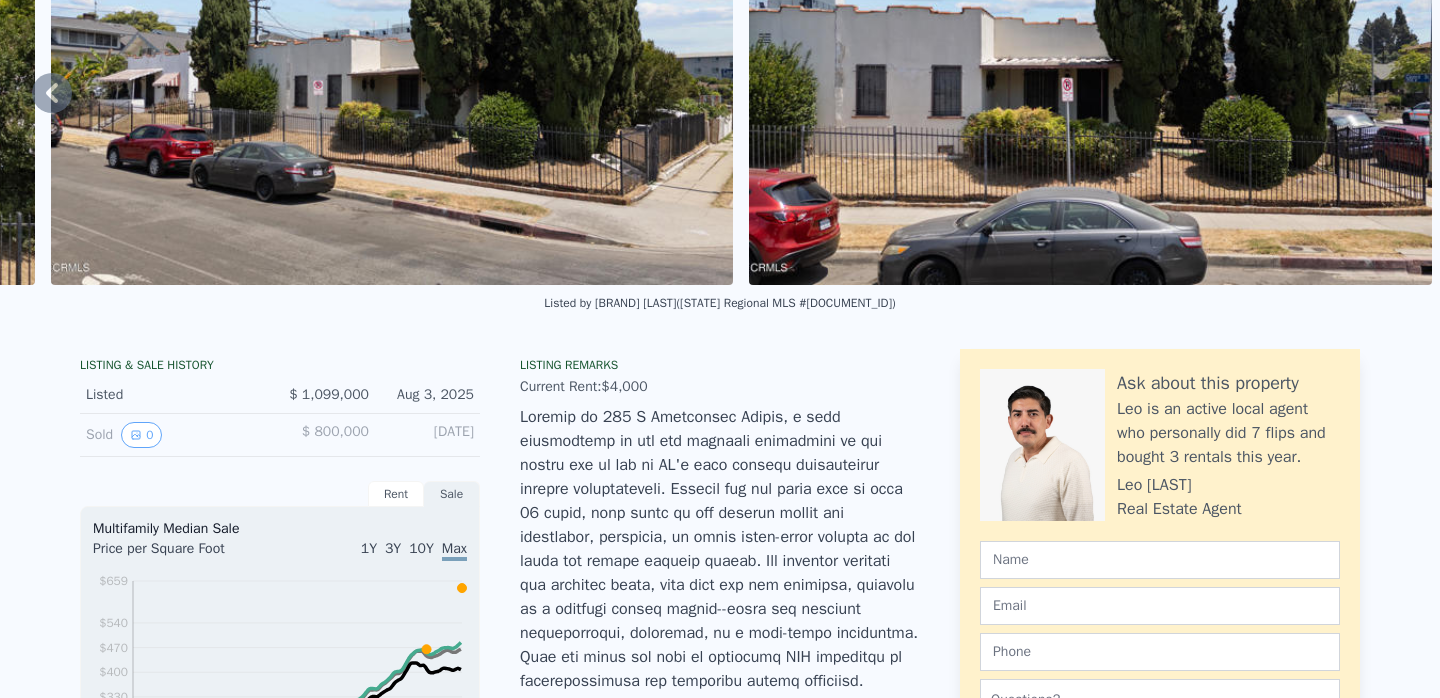 scroll, scrollTop: 0, scrollLeft: 0, axis: both 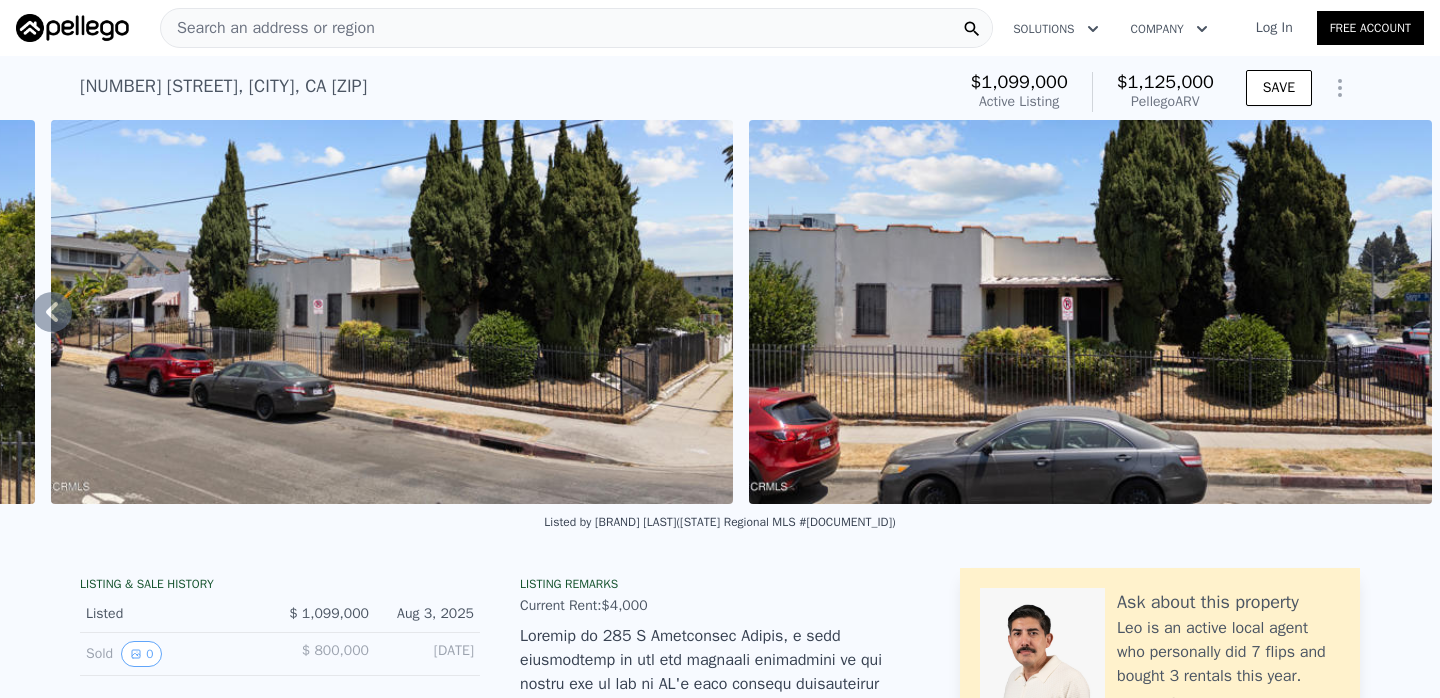 click on "Search an address or region" at bounding box center (268, 28) 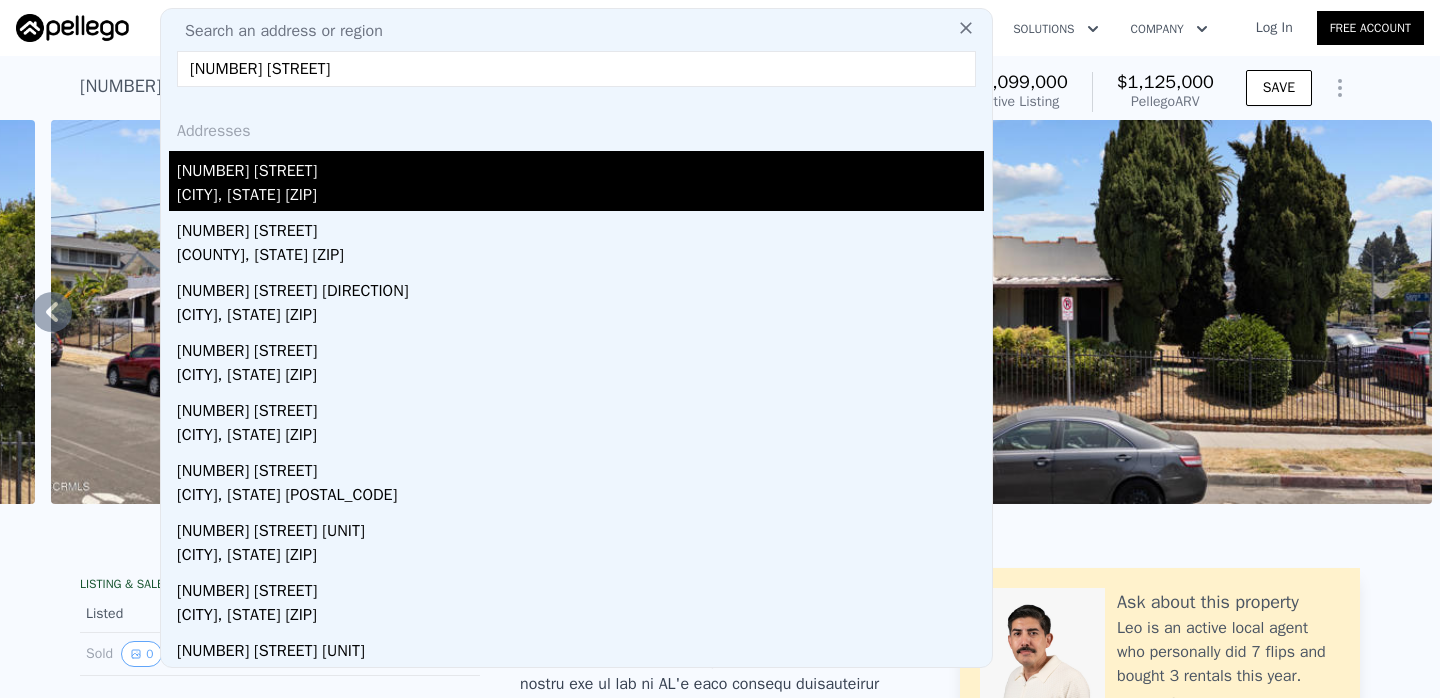 type on "[NUMBER] [STREET]" 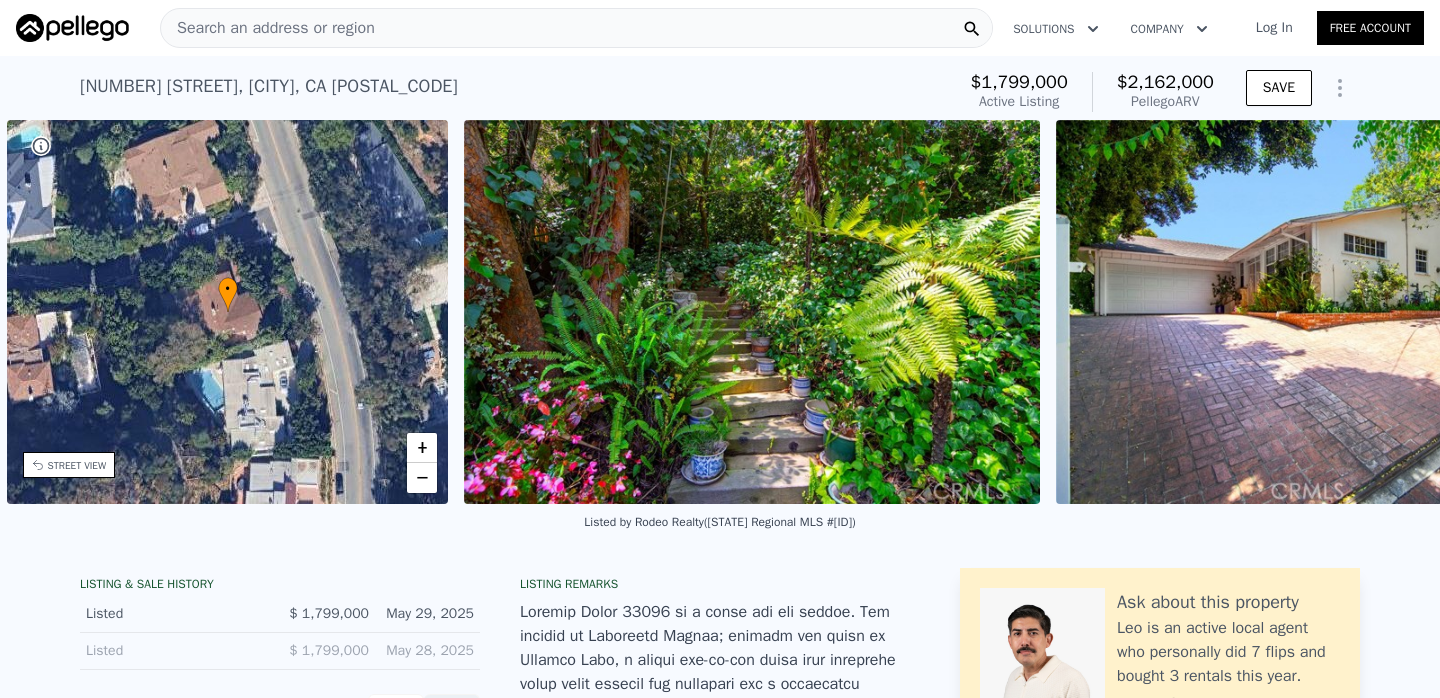 scroll, scrollTop: 0, scrollLeft: 465, axis: horizontal 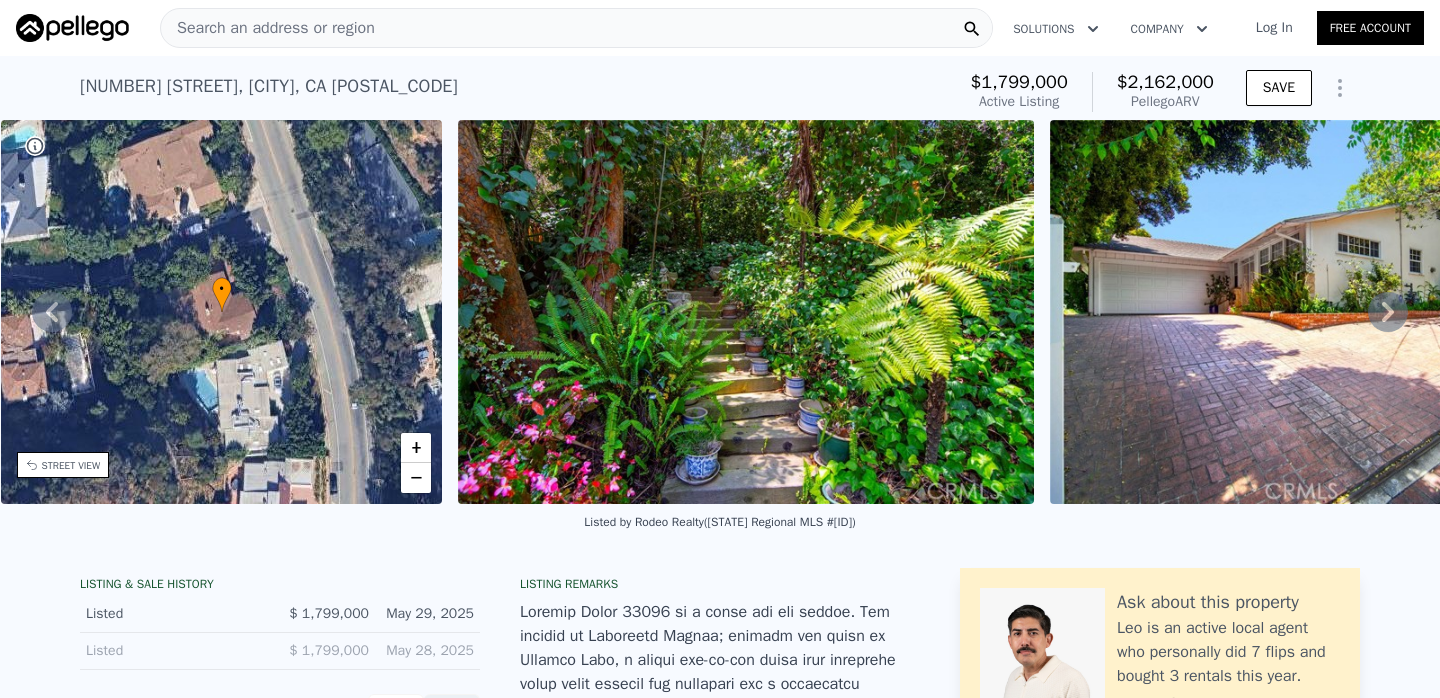 click on "Search an address or region" at bounding box center (576, 28) 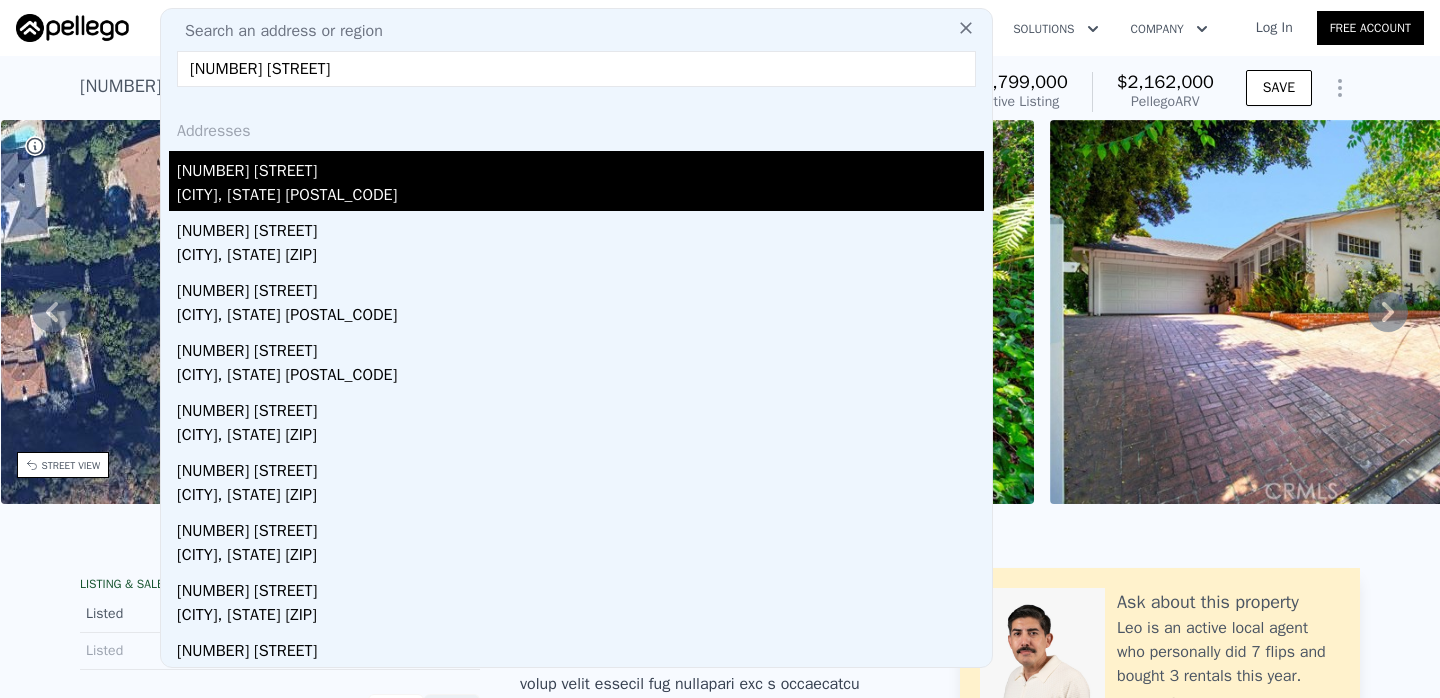 type on "[NUMBER] [STREET]" 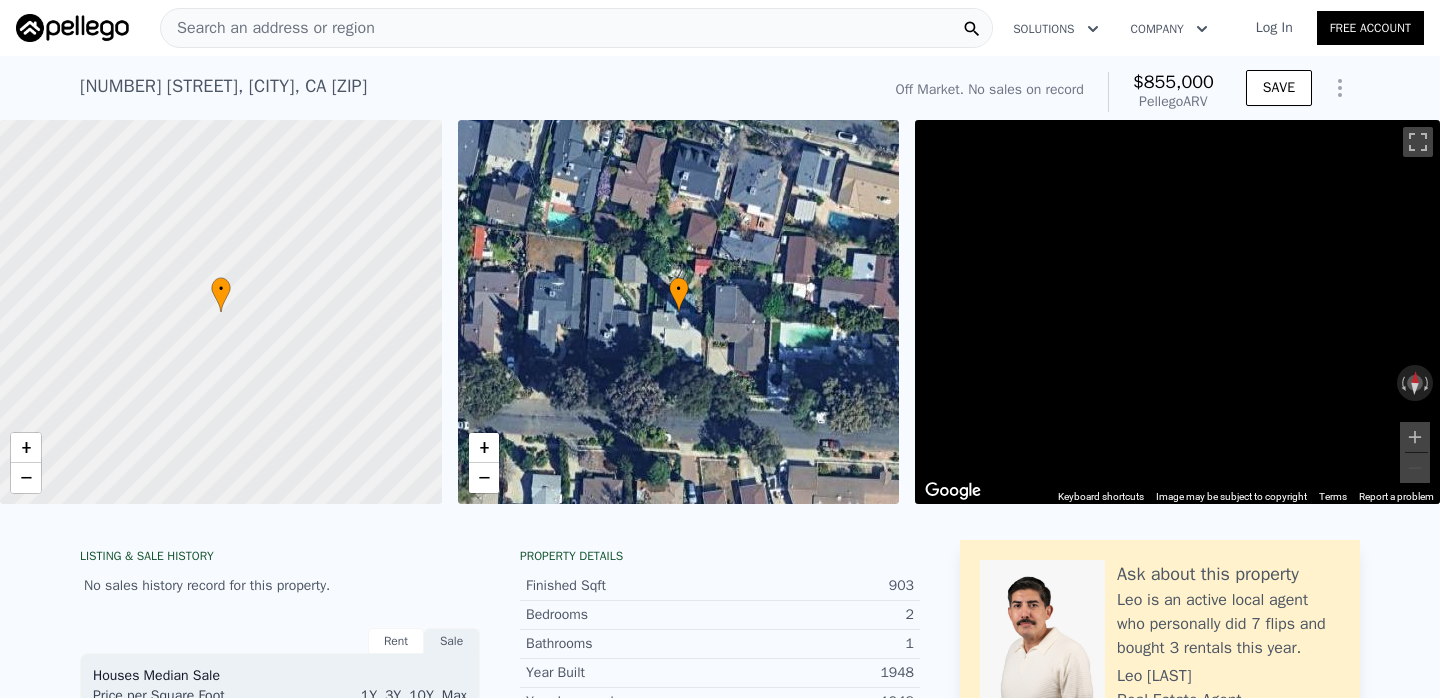 scroll, scrollTop: 0, scrollLeft: 8, axis: horizontal 